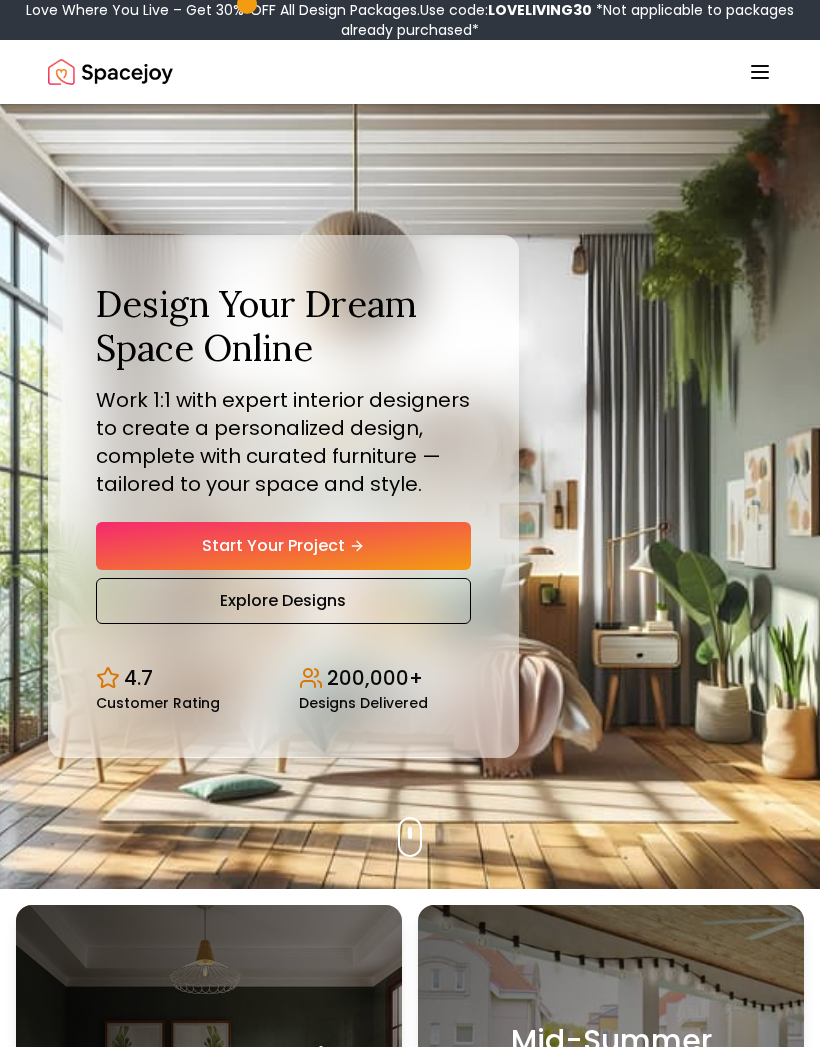 scroll, scrollTop: 0, scrollLeft: 0, axis: both 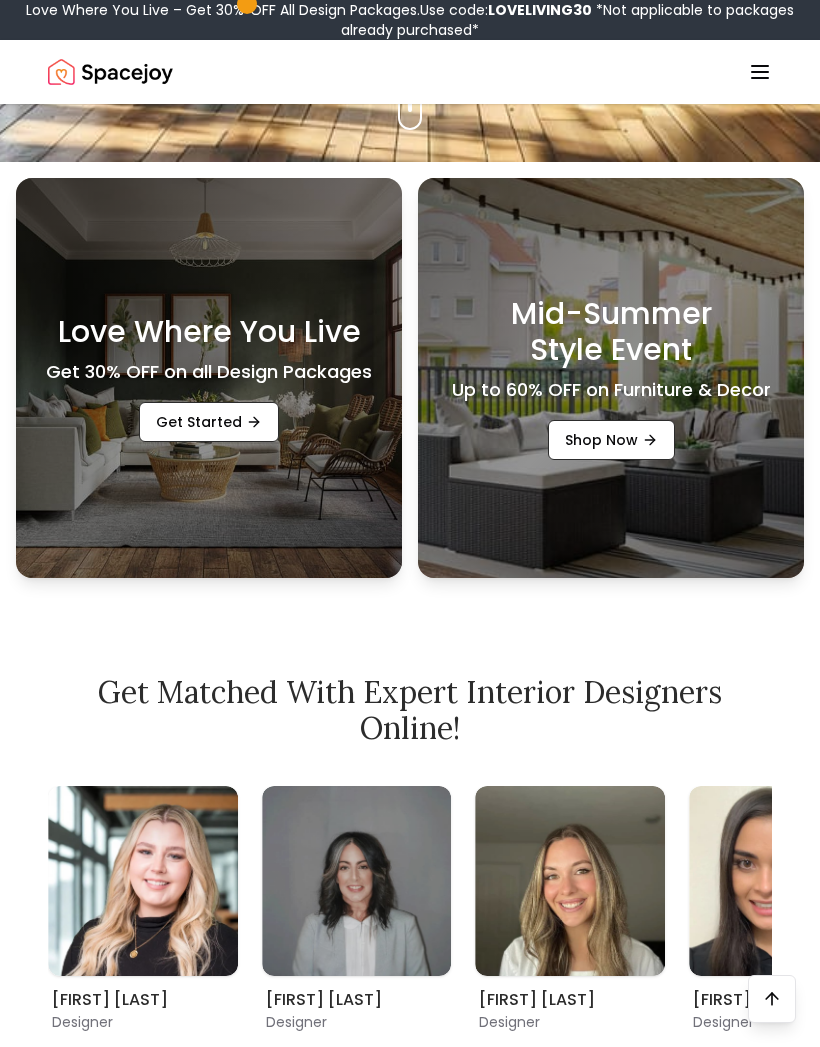 click on "Get Started" at bounding box center [209, 422] 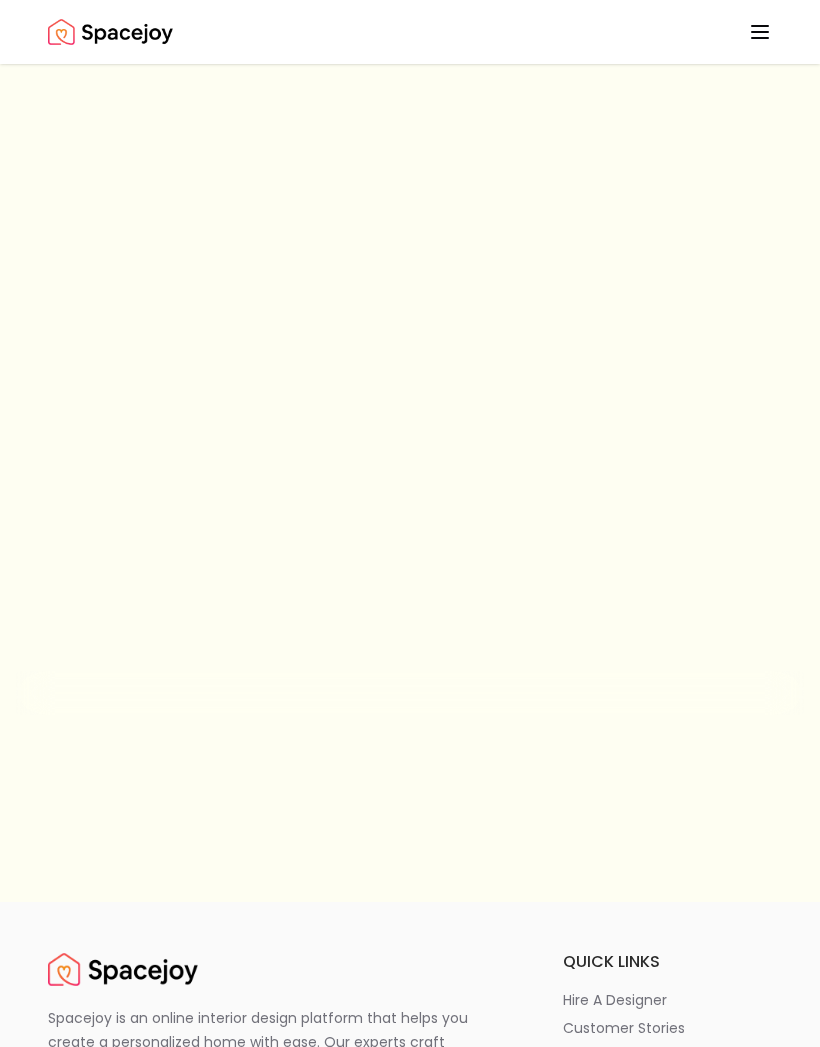 scroll, scrollTop: 0, scrollLeft: 0, axis: both 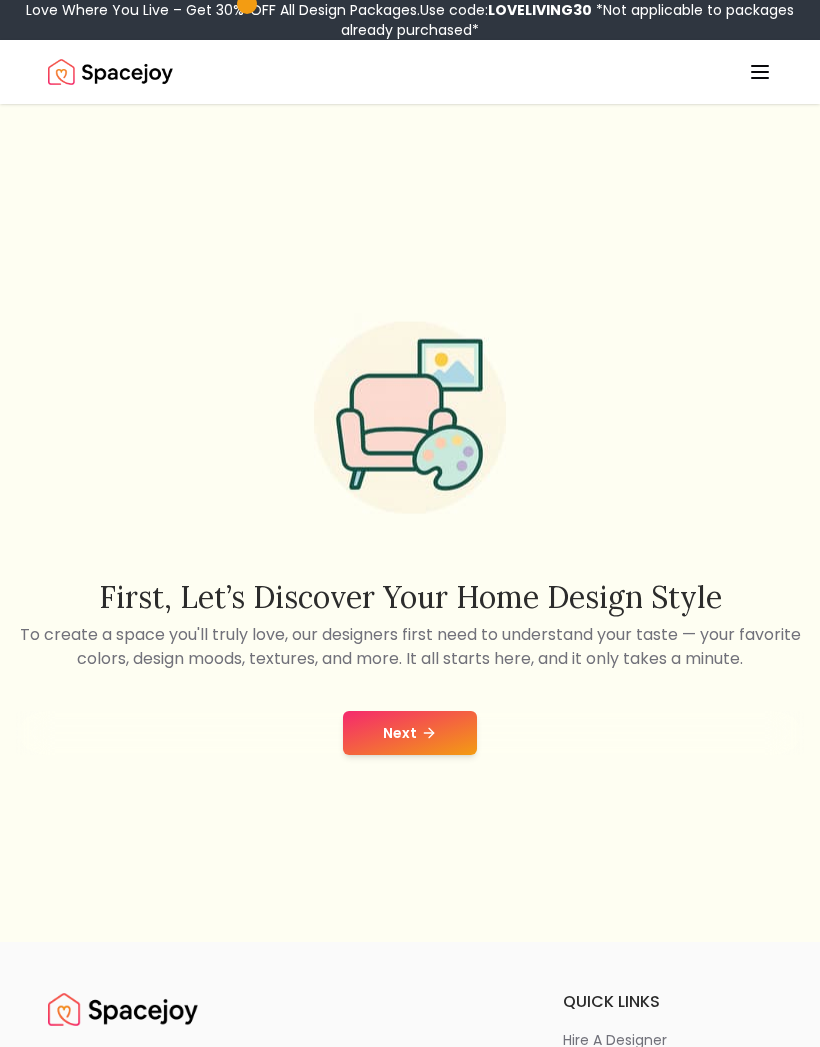 click on "First, let’s discover your home design style To create a space you'll truly love, our designers first need to understand your taste — your favorite colors, design moods, textures, and more. It all starts here, and it only takes a minute. Next" at bounding box center [410, 523] 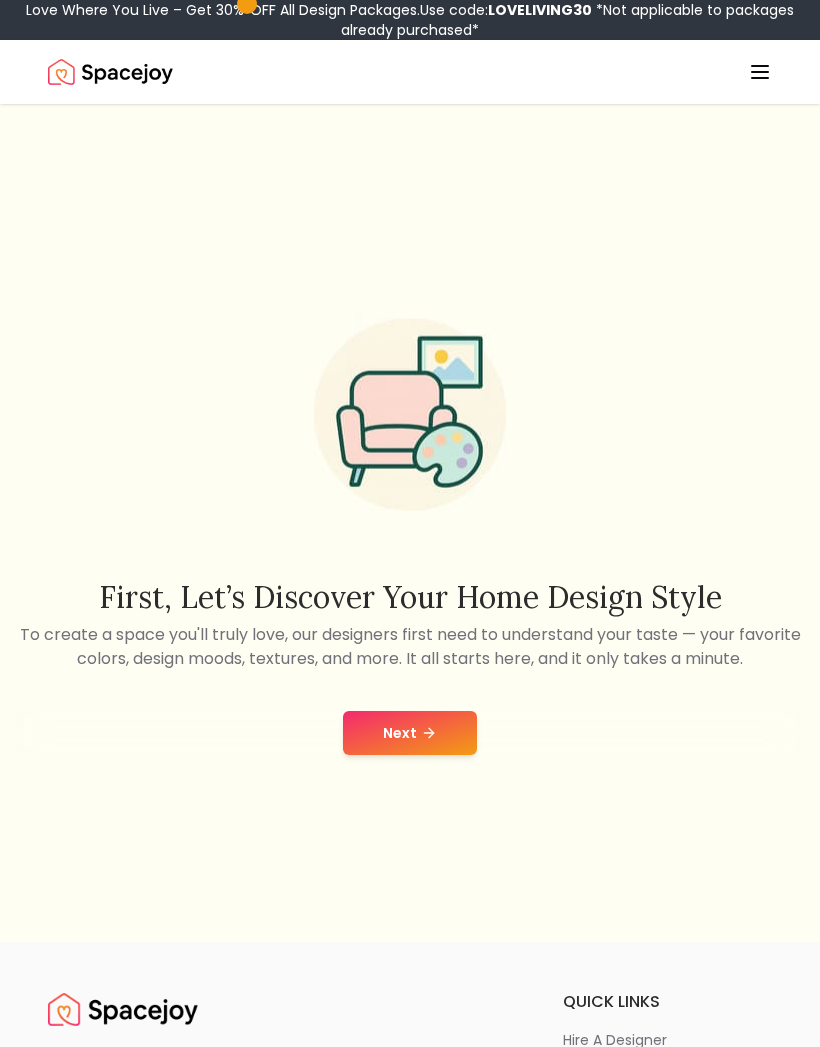click on "First, let’s discover your home design style To create a space you'll truly love, our designers first need to understand your taste — your favorite colors, design moods, textures, and more. It all starts here, and it only takes a minute. Next" at bounding box center [410, 523] 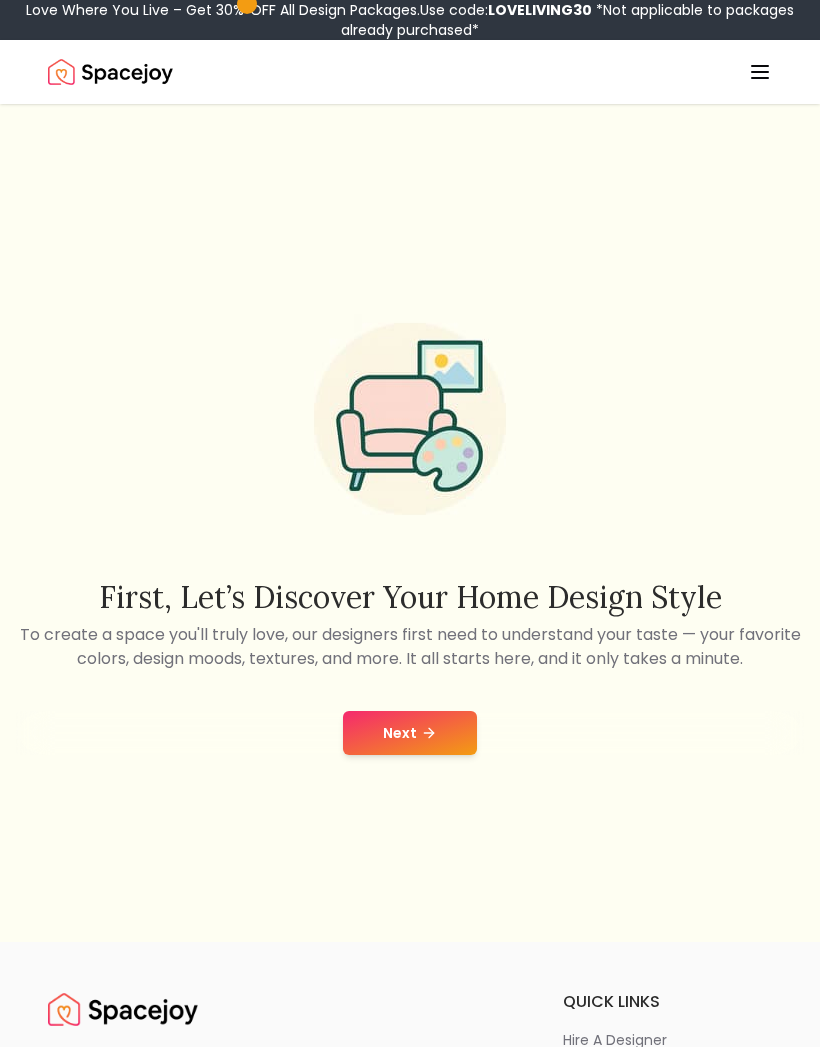 click on "Next" at bounding box center (410, 733) 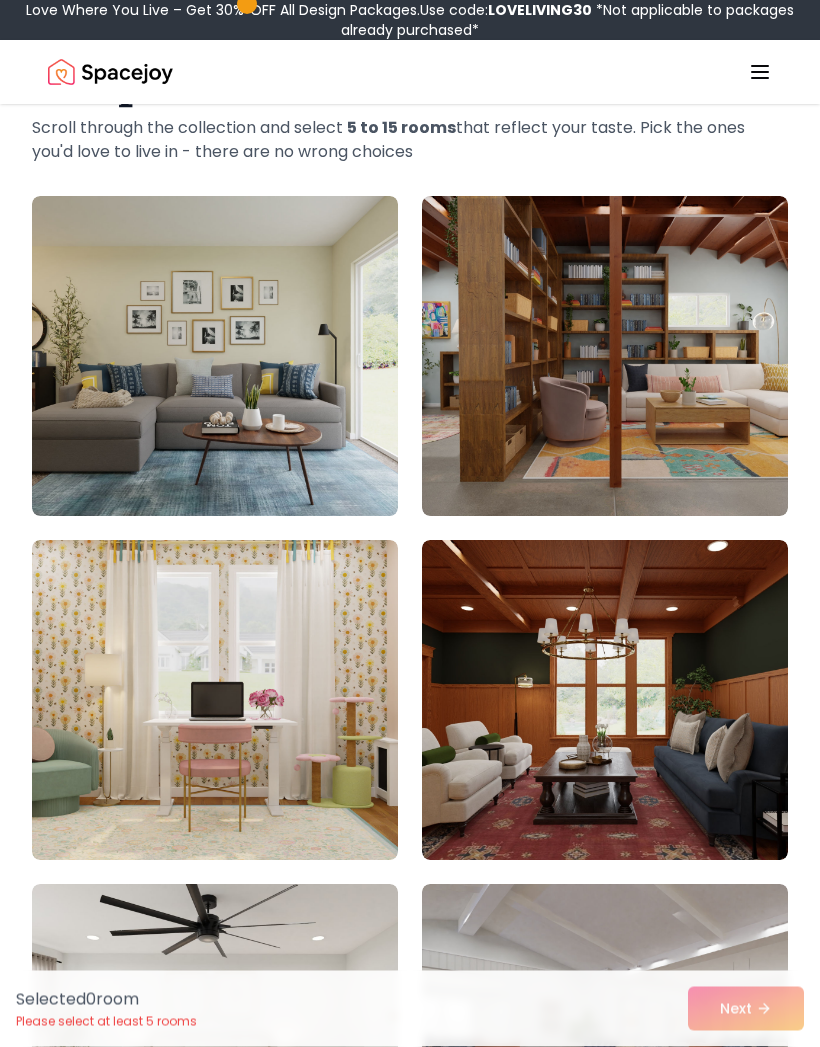 scroll, scrollTop: 172, scrollLeft: 0, axis: vertical 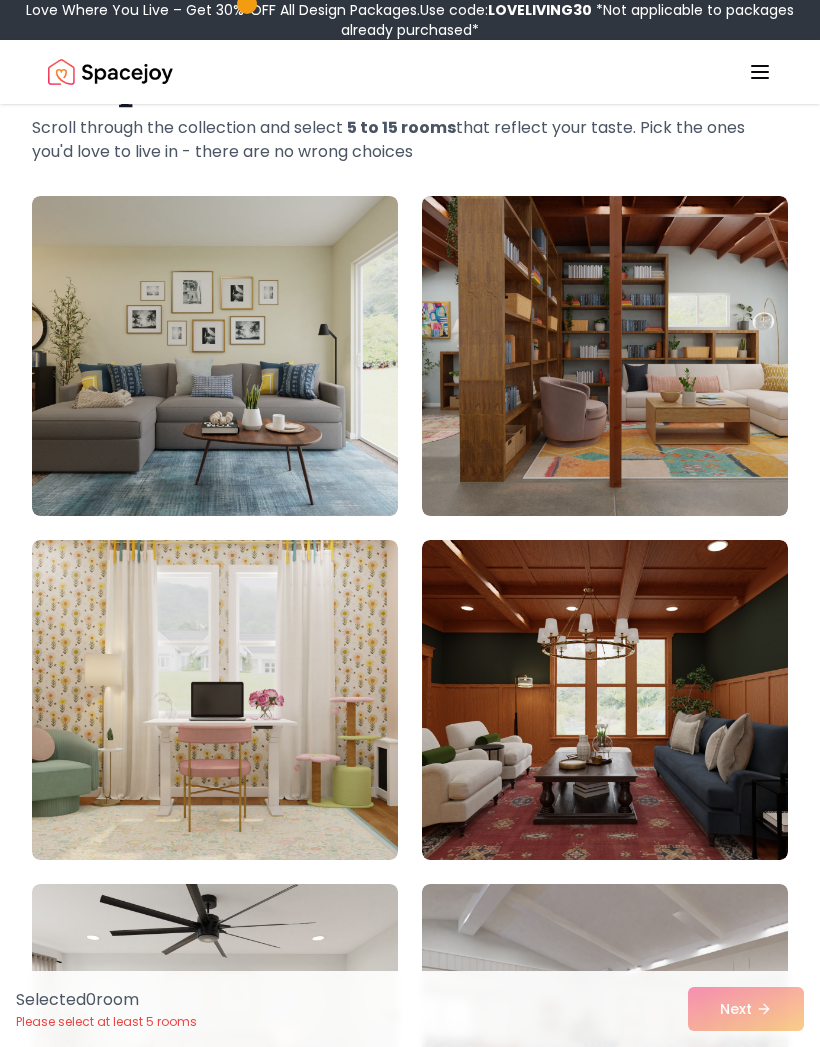 click at bounding box center [605, 700] 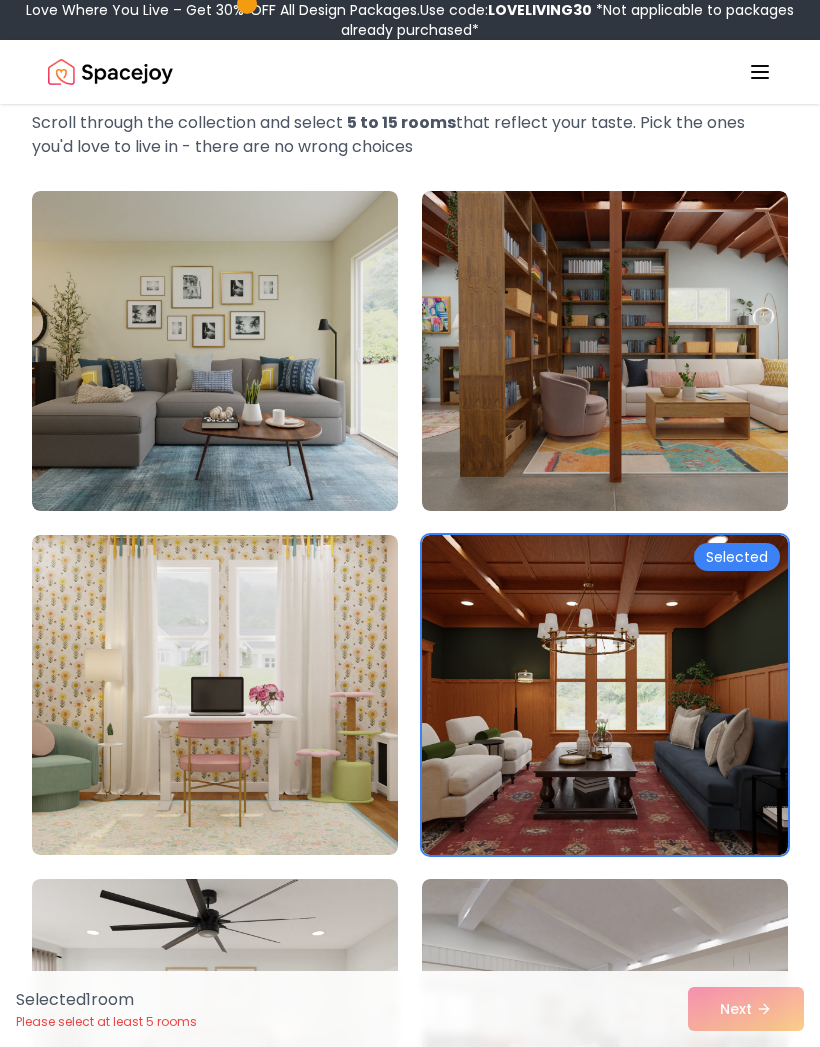 scroll, scrollTop: 178, scrollLeft: 0, axis: vertical 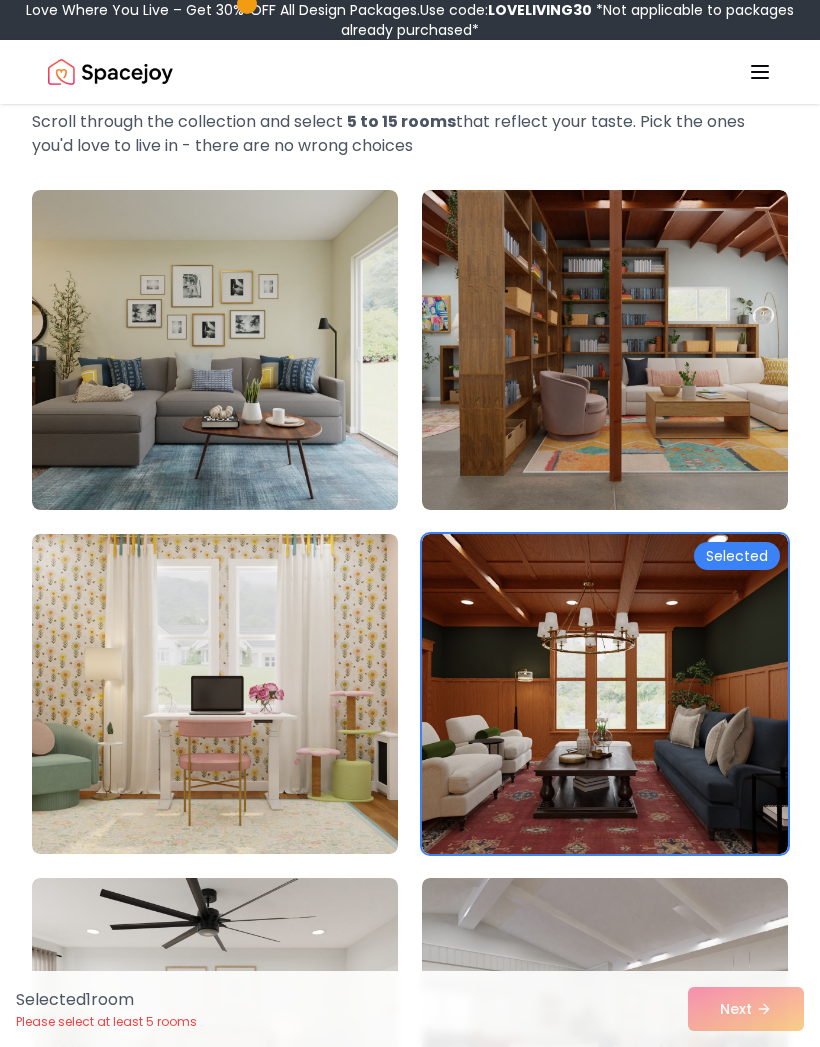 click at bounding box center (605, 350) 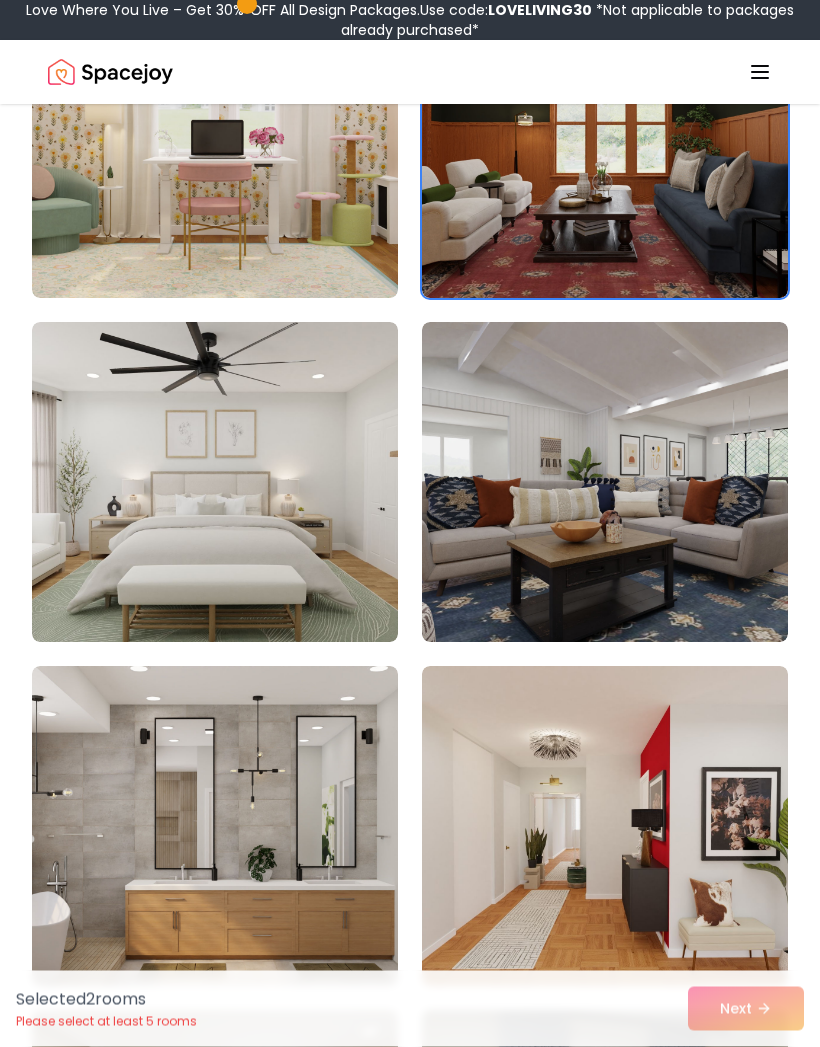 scroll, scrollTop: 734, scrollLeft: 0, axis: vertical 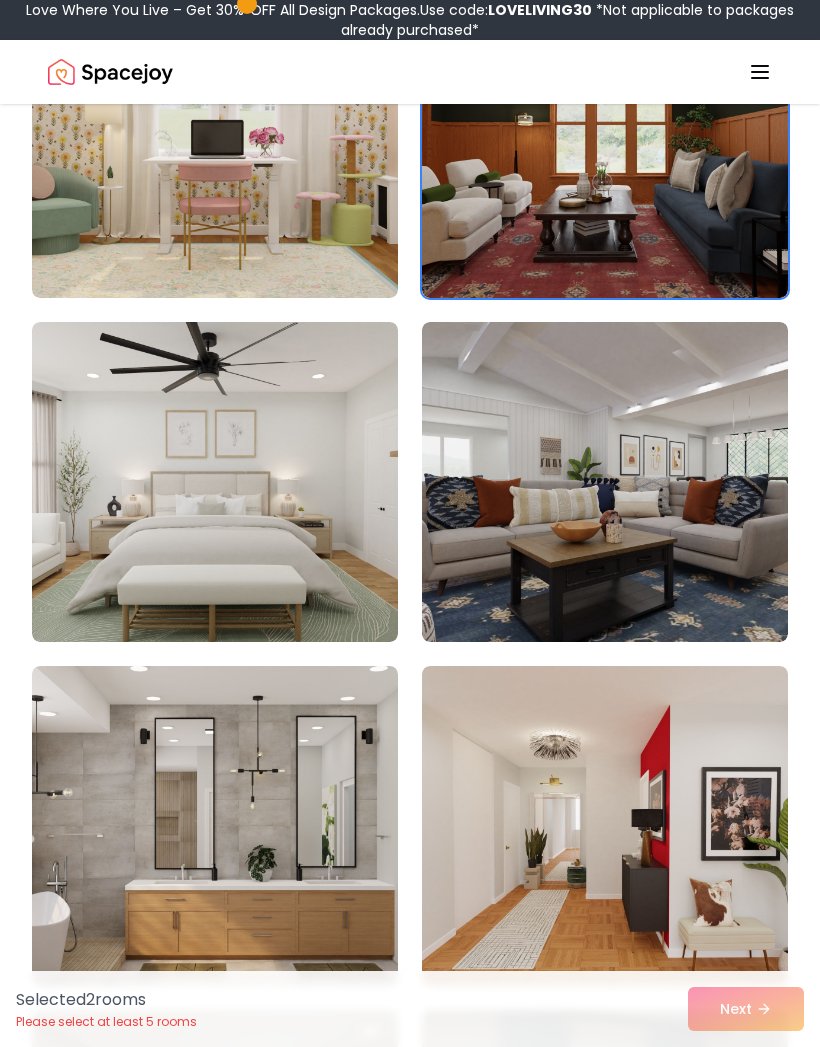 click at bounding box center [605, 482] 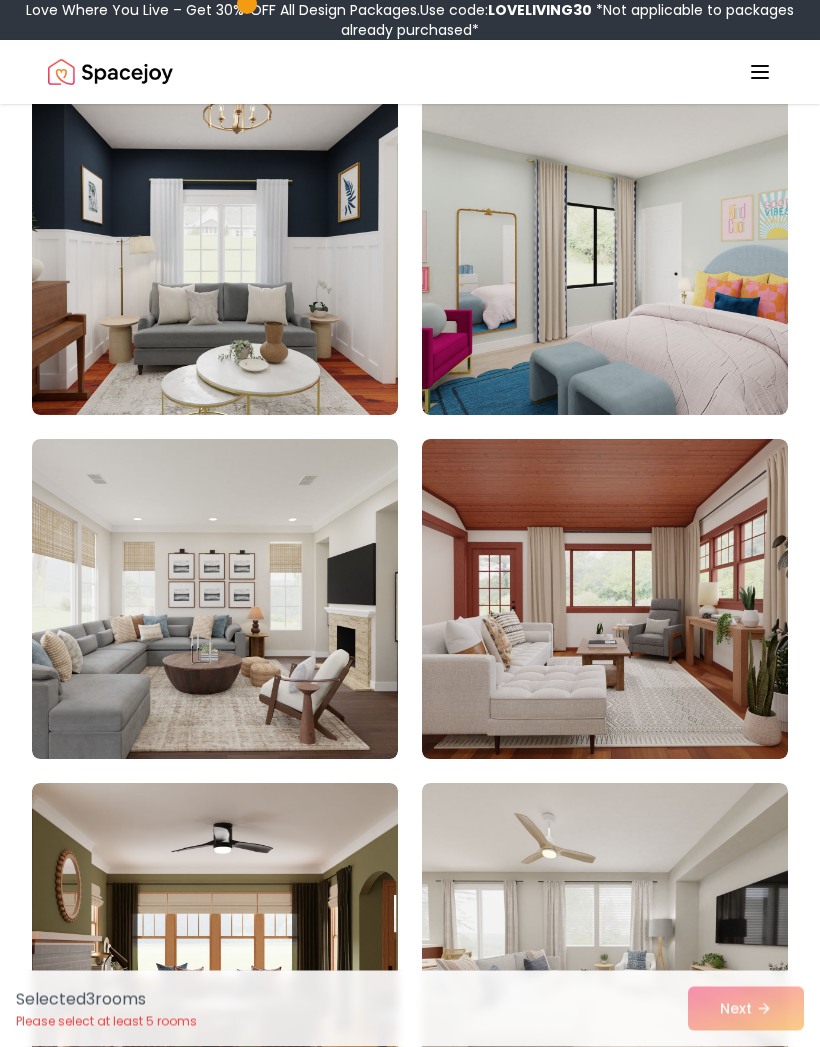 scroll, scrollTop: 4057, scrollLeft: 0, axis: vertical 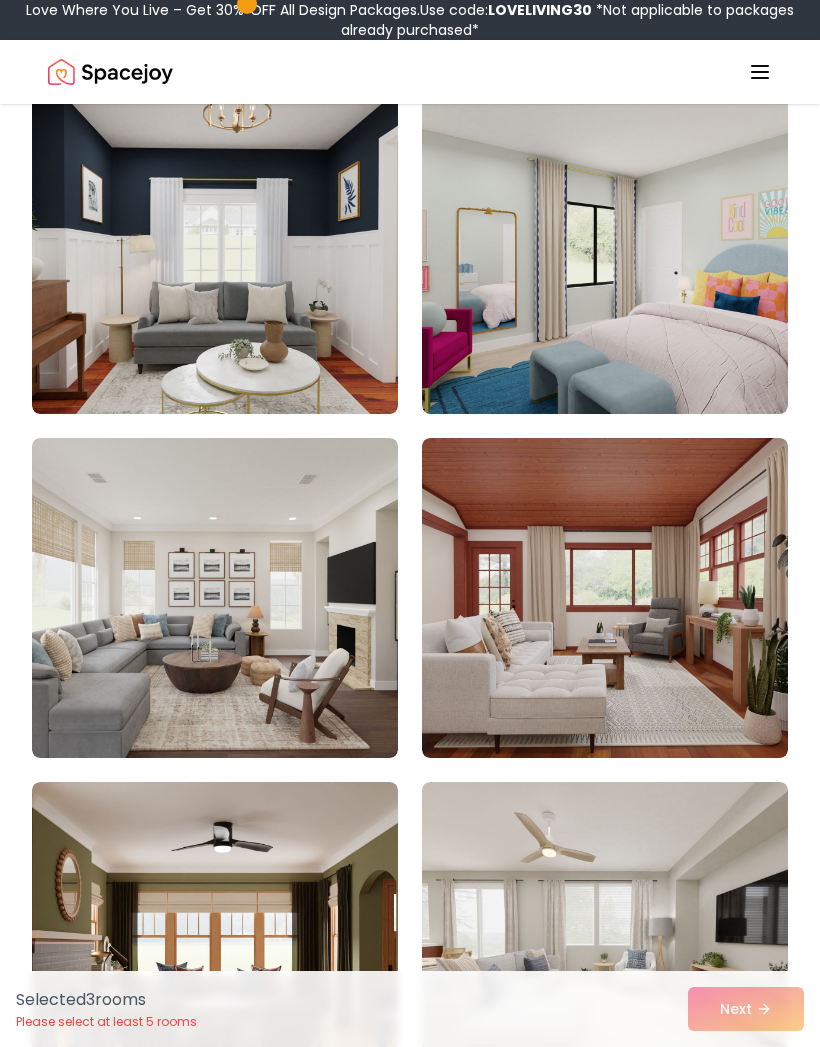 click at bounding box center (215, 598) 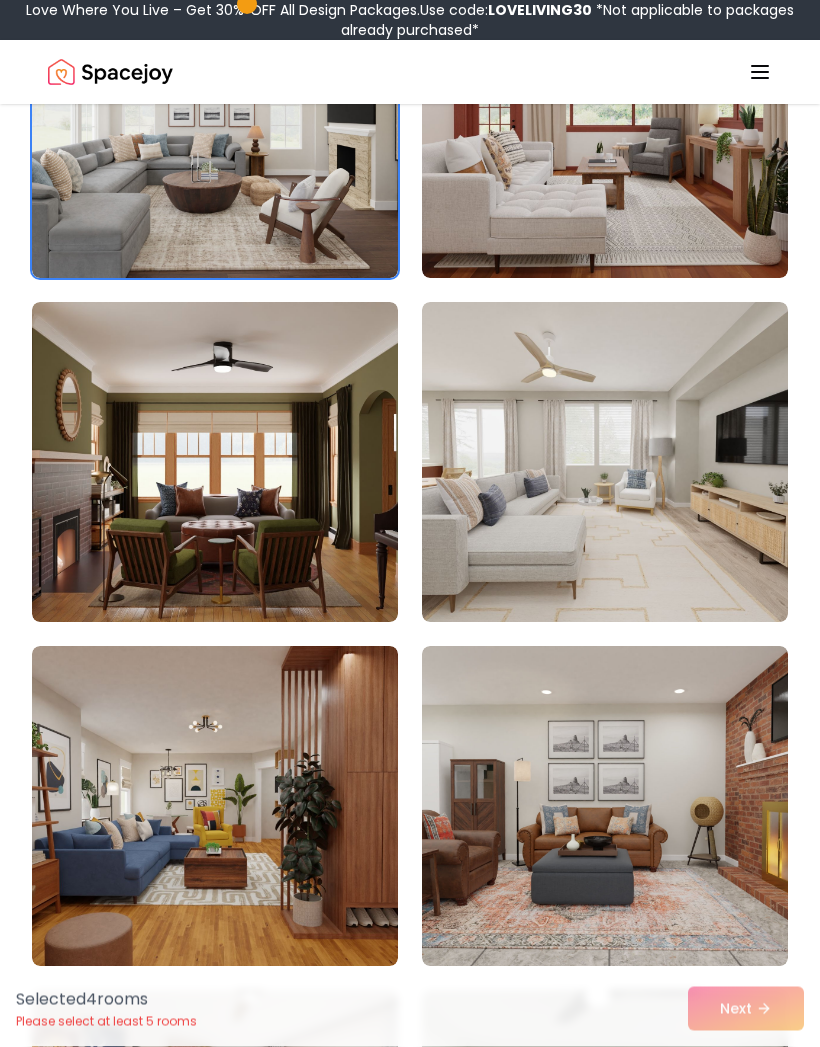 scroll, scrollTop: 4538, scrollLeft: 0, axis: vertical 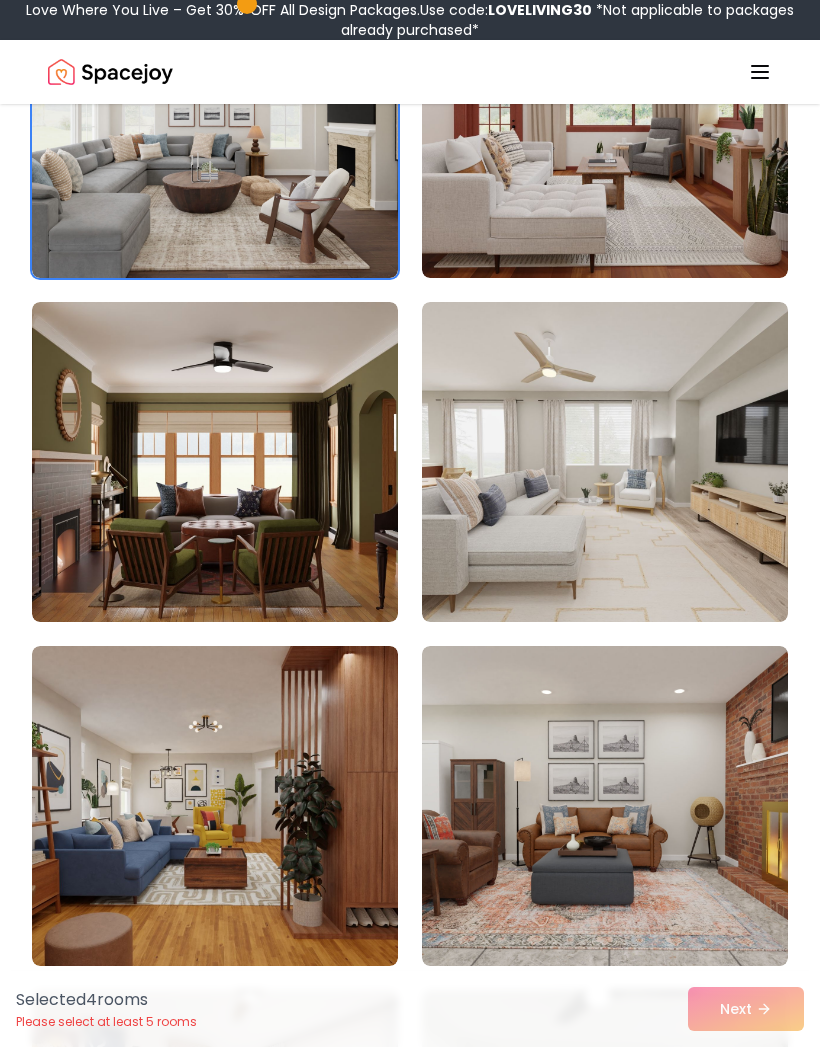 click at bounding box center (605, 806) 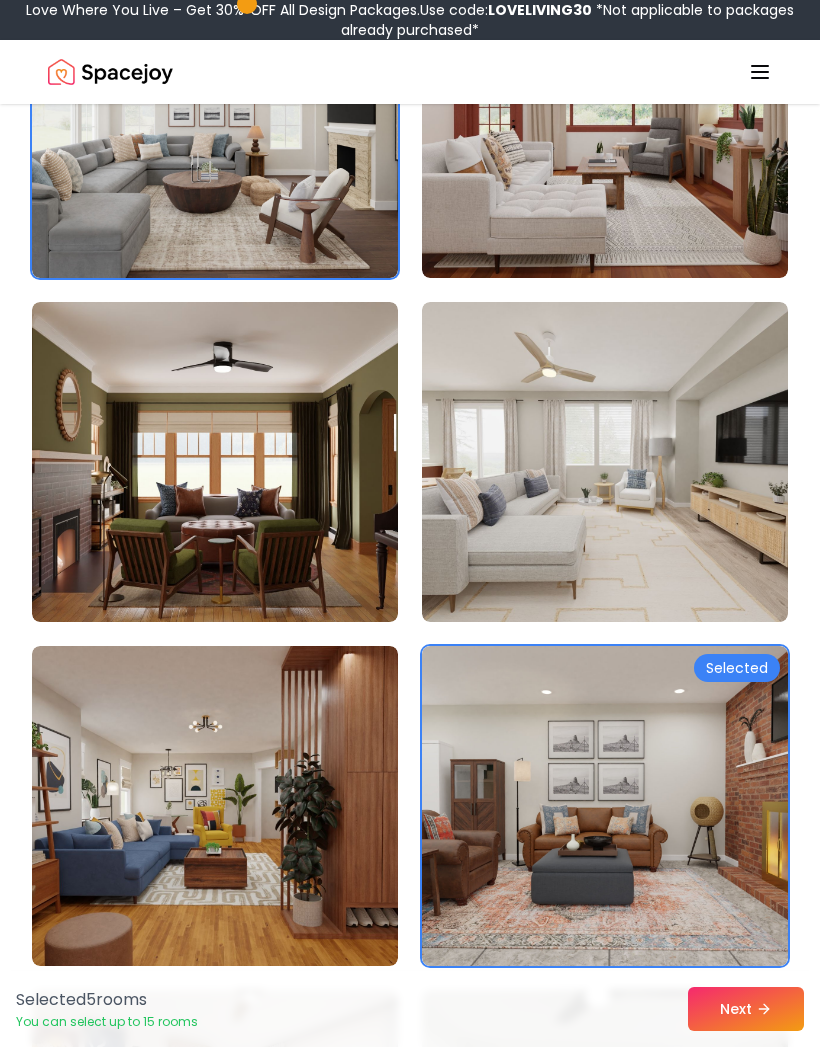 click on "Next" at bounding box center [746, 1009] 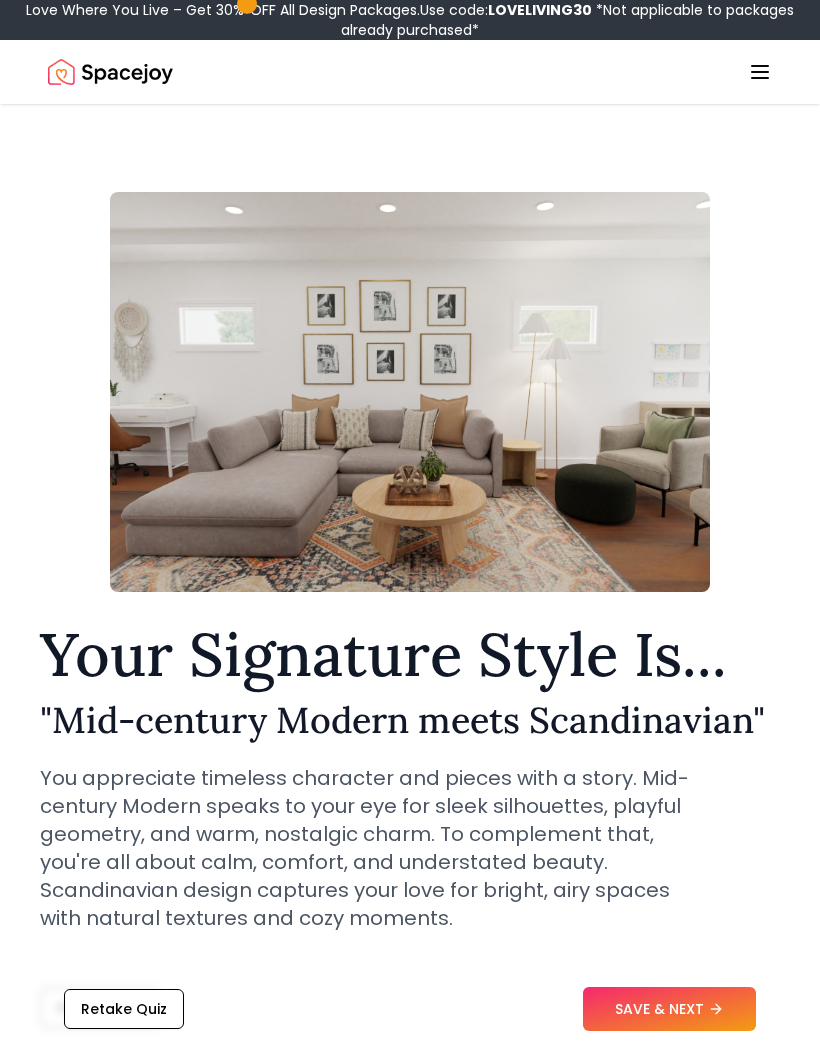 scroll, scrollTop: 0, scrollLeft: 0, axis: both 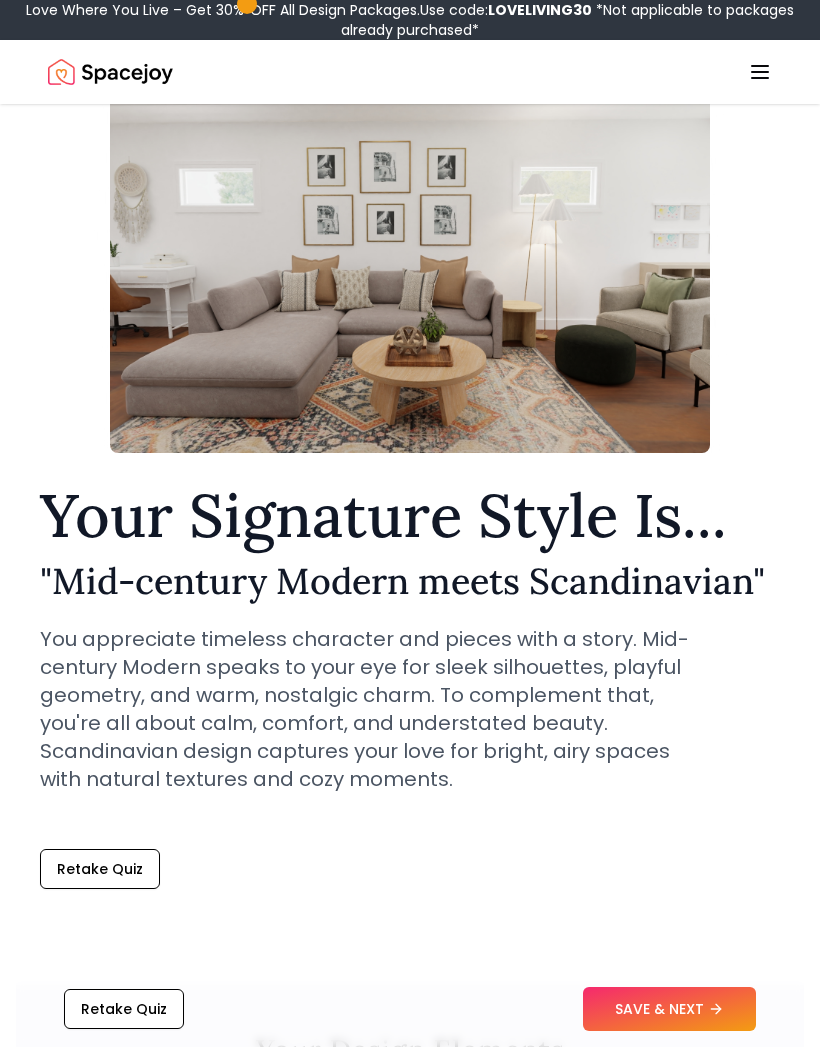 click on "SAVE & NEXT" at bounding box center [669, 1009] 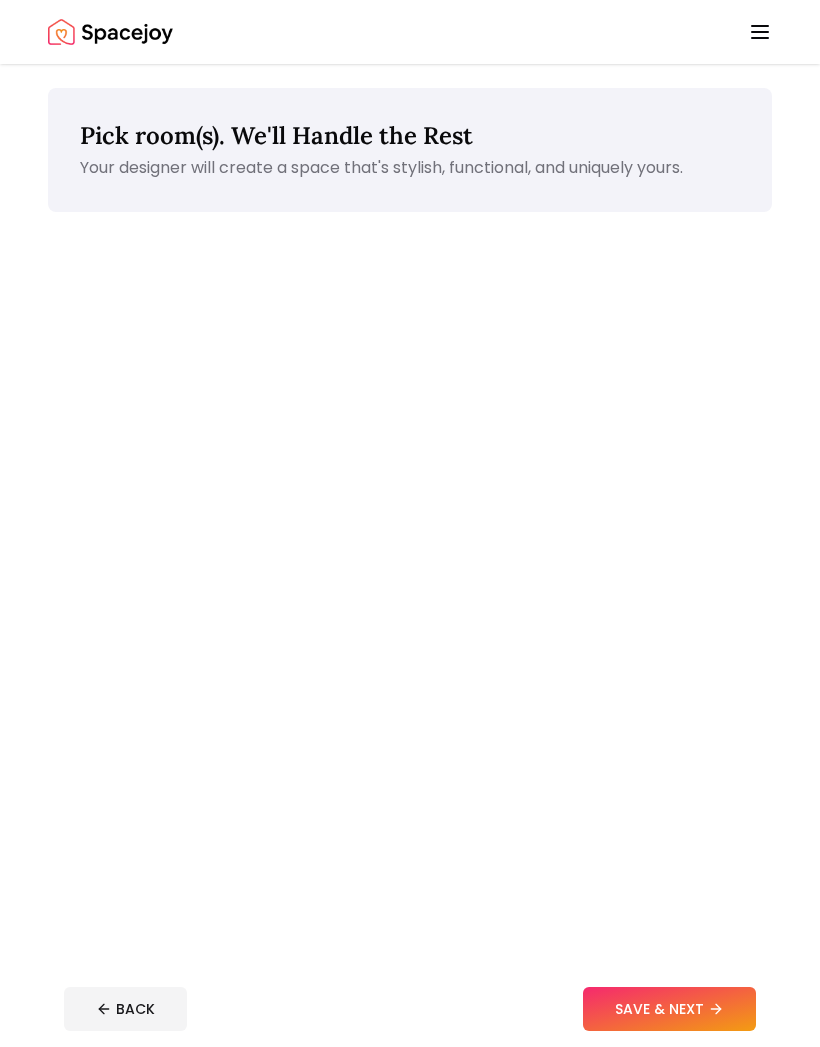 scroll, scrollTop: 0, scrollLeft: 0, axis: both 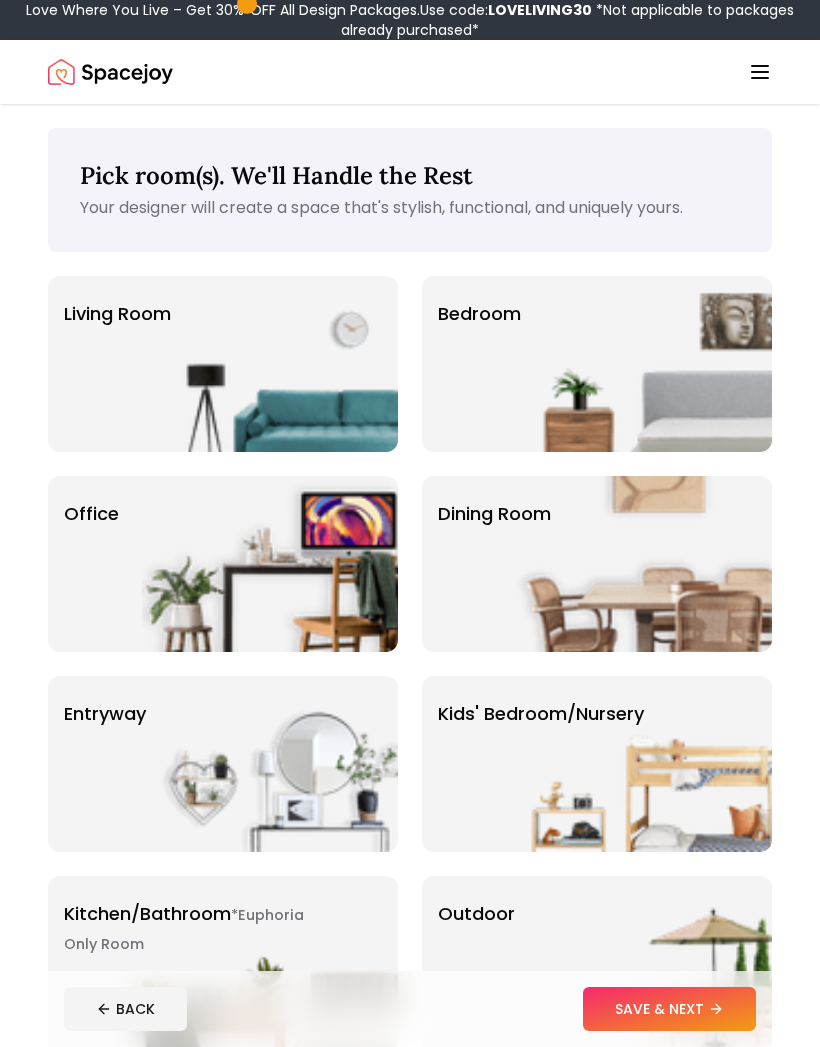 click at bounding box center [270, 364] 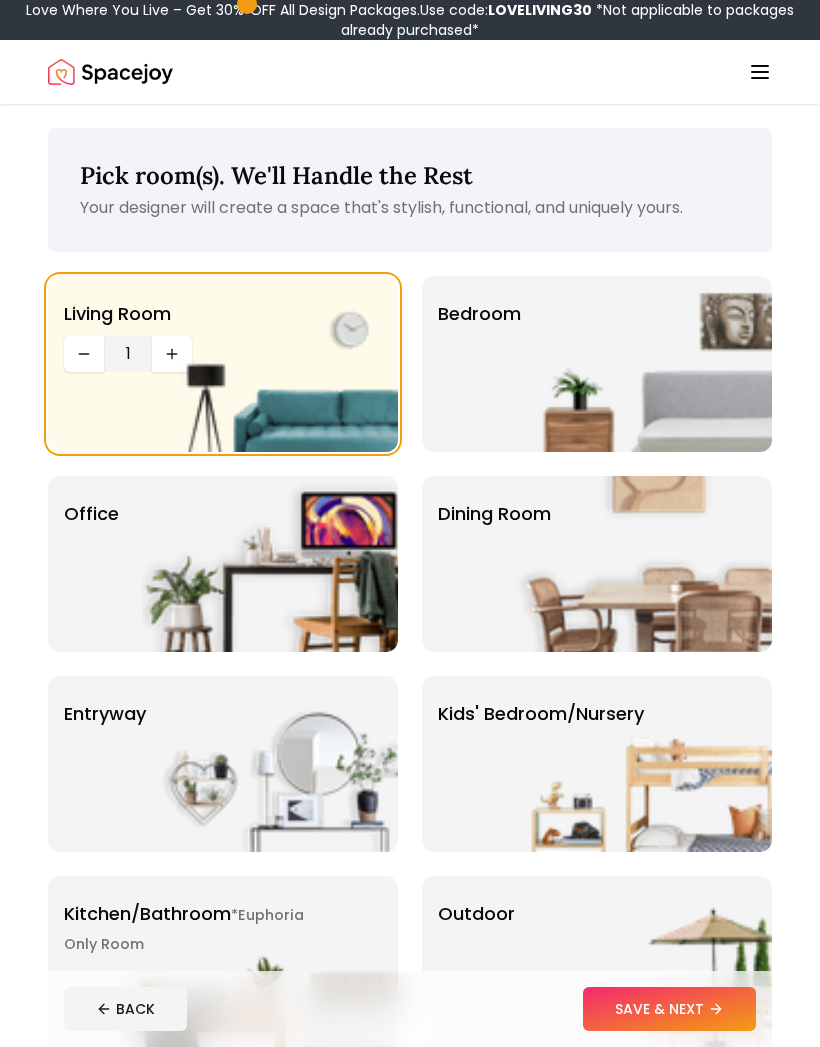 click on "SAVE & NEXT" at bounding box center (669, 1009) 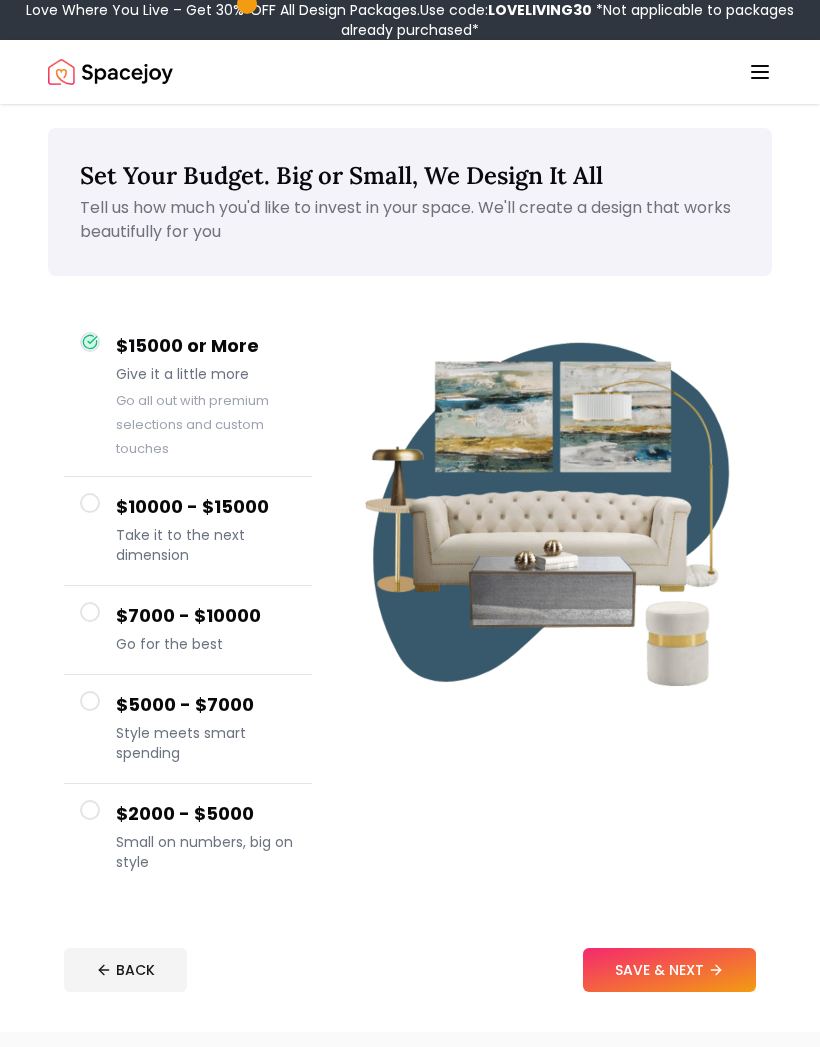 click on "$10000 - $15000 Take it to the next dimension" at bounding box center (188, 531) 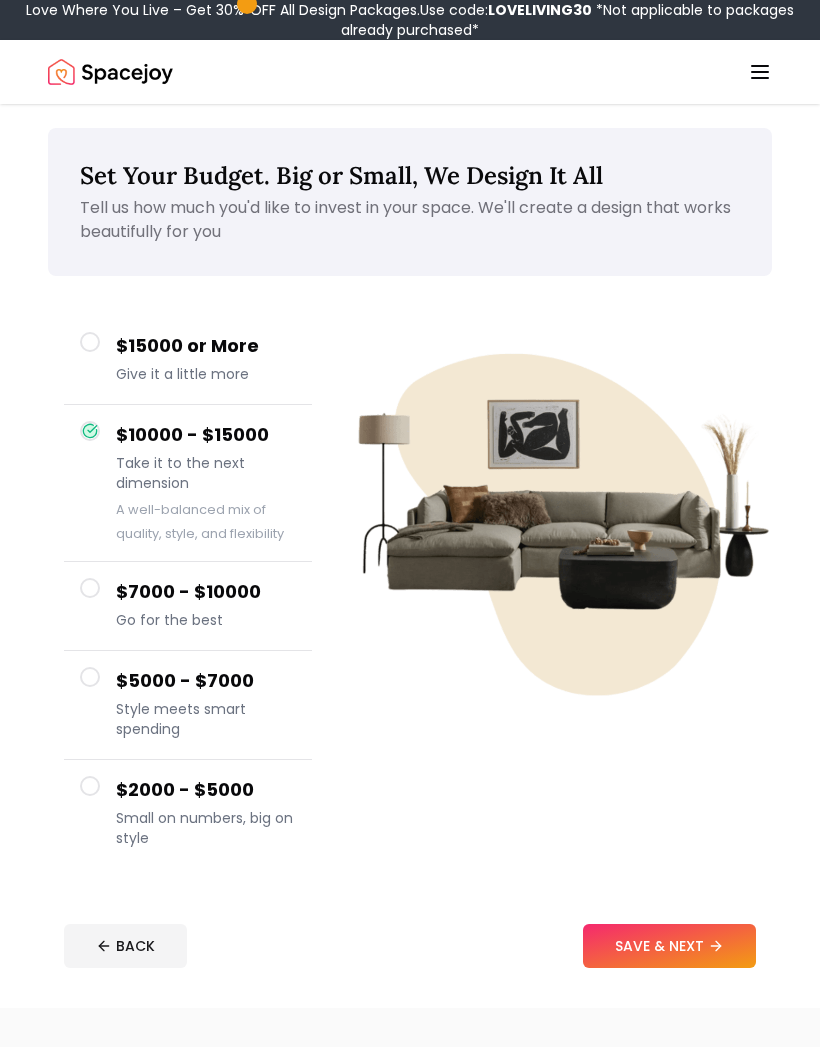 click on "SAVE & NEXT" at bounding box center [669, 946] 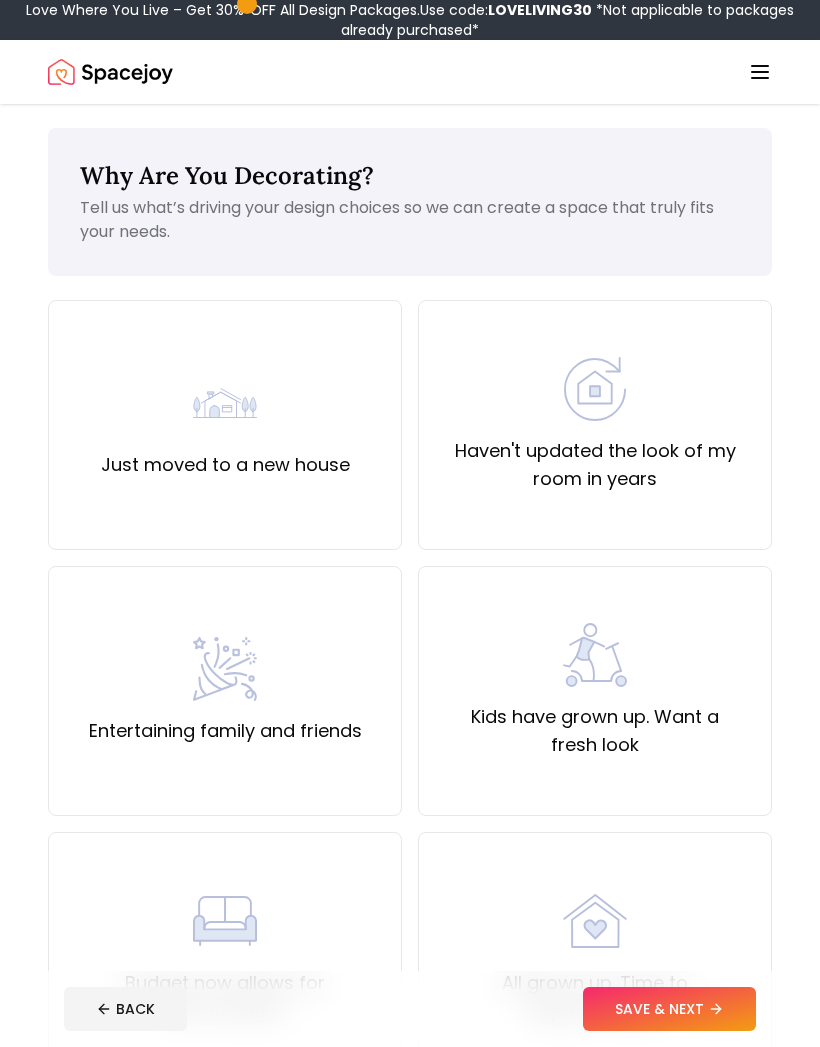 click on "BACK" at bounding box center [125, 1009] 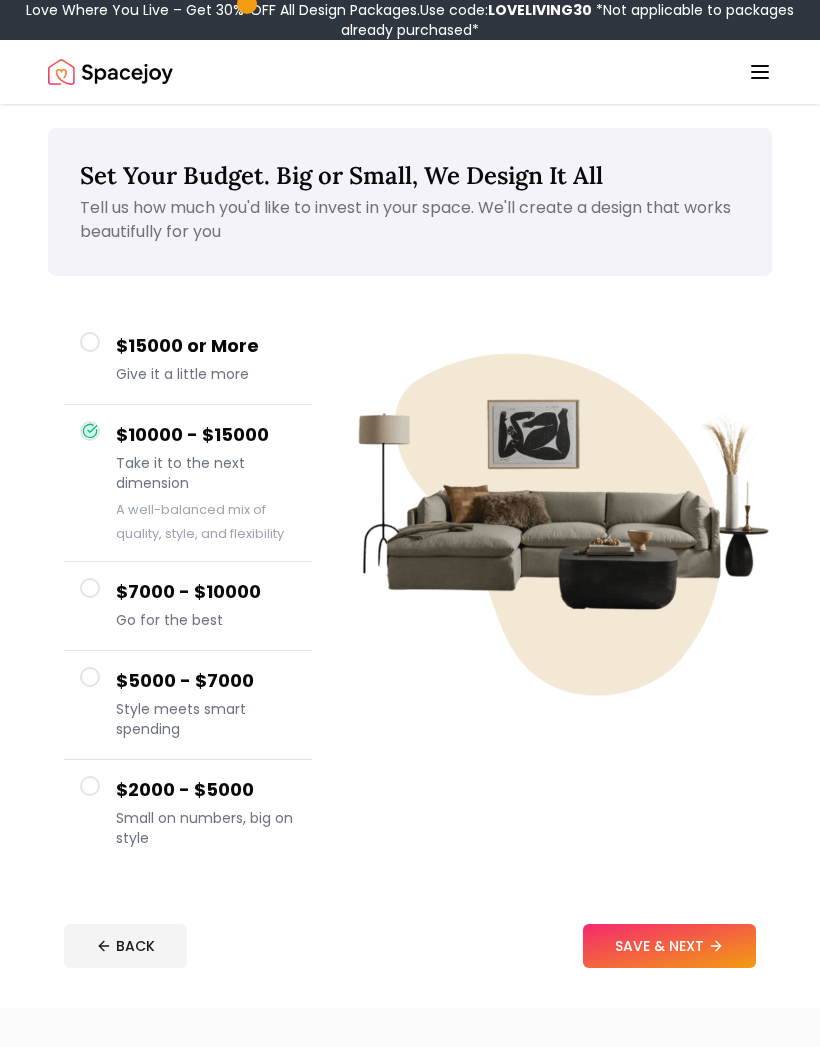 click on "$7000 - $10000 Go for the best" at bounding box center [188, 606] 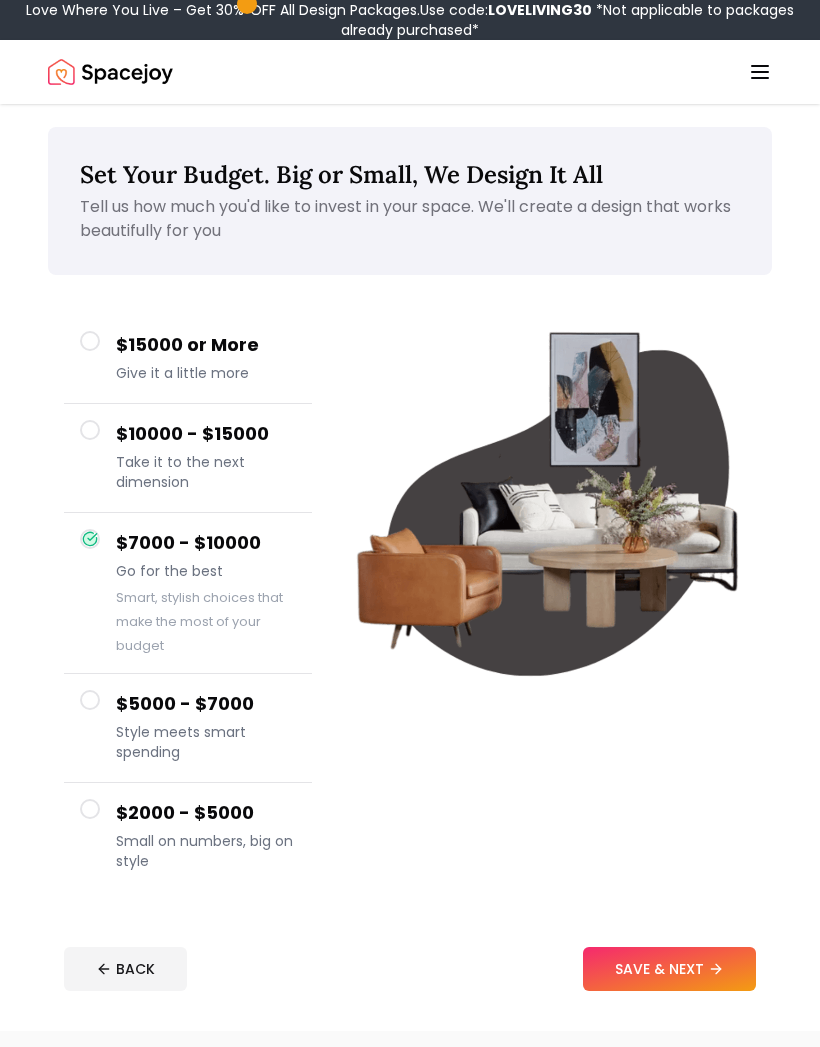 scroll, scrollTop: 1, scrollLeft: 0, axis: vertical 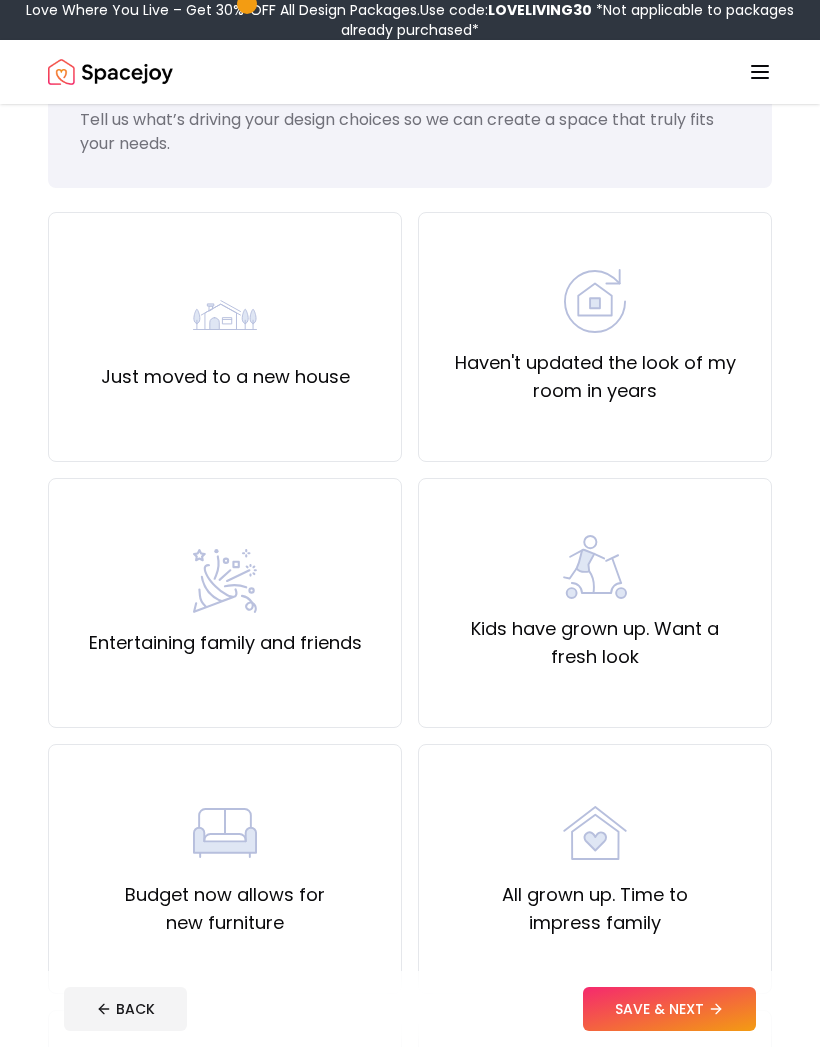 click on "Haven't updated the look of my room in years" at bounding box center (595, 377) 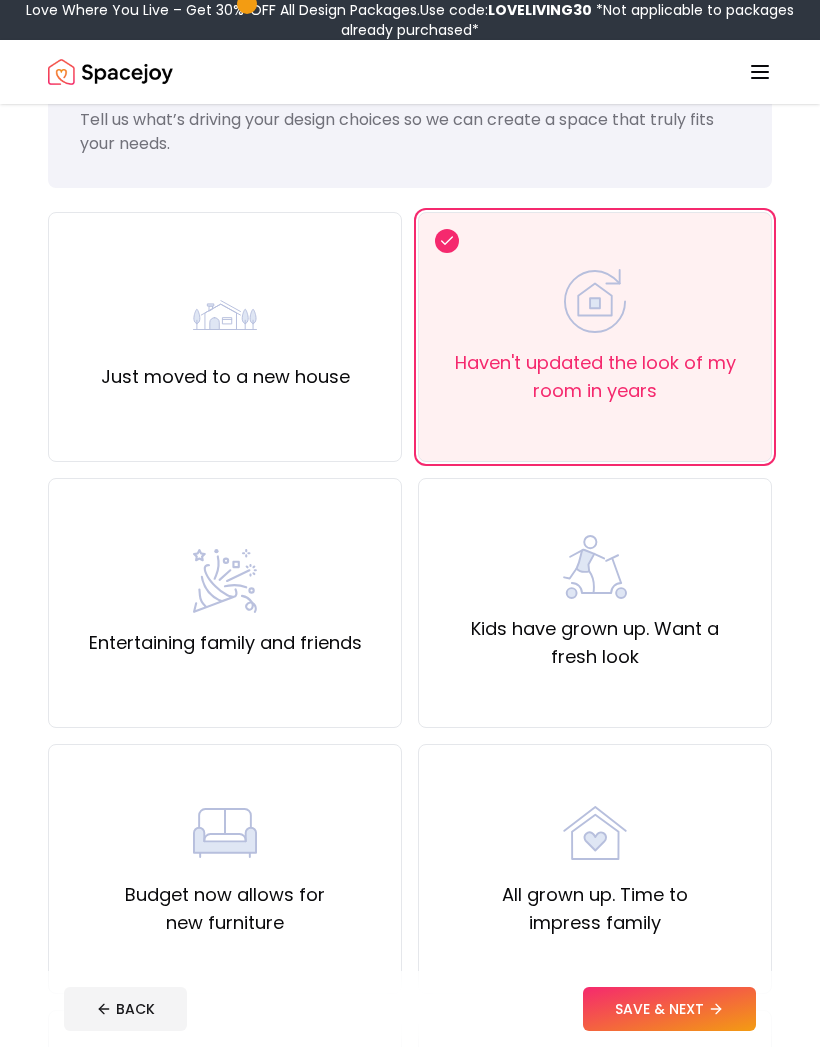 click on "BACK SAVE & NEXT" at bounding box center [410, 1009] 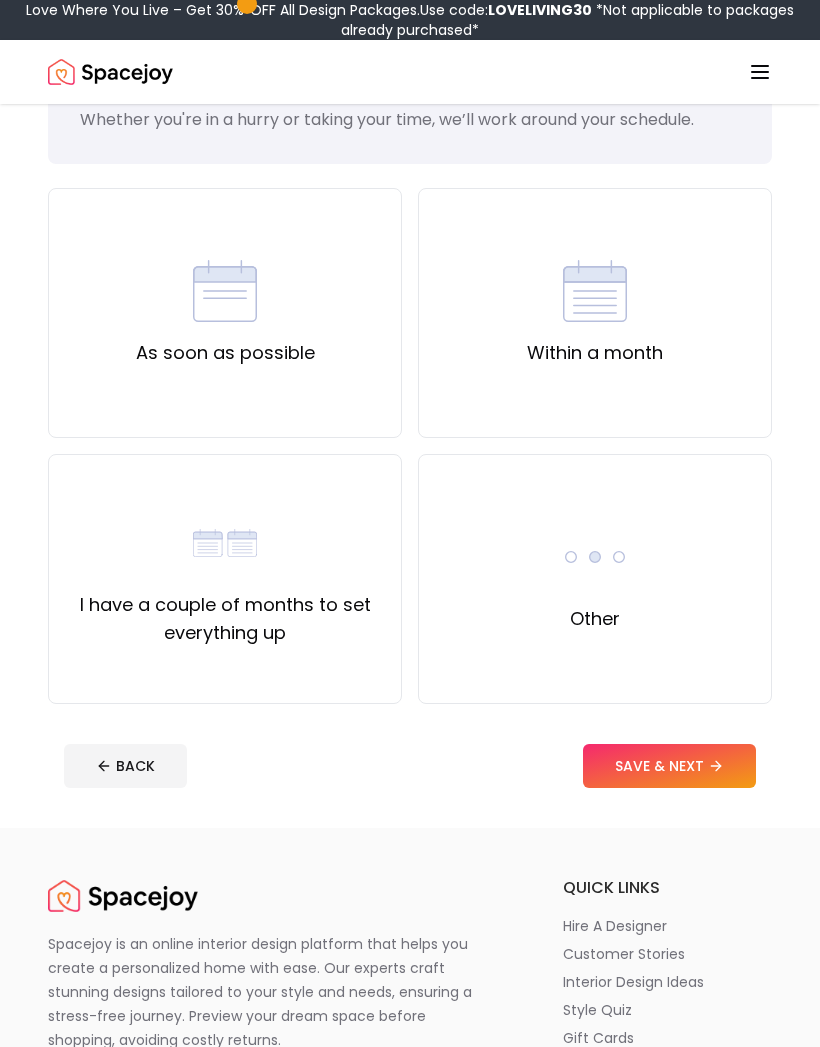 click on "I have a couple of months to set everything up" at bounding box center (225, 619) 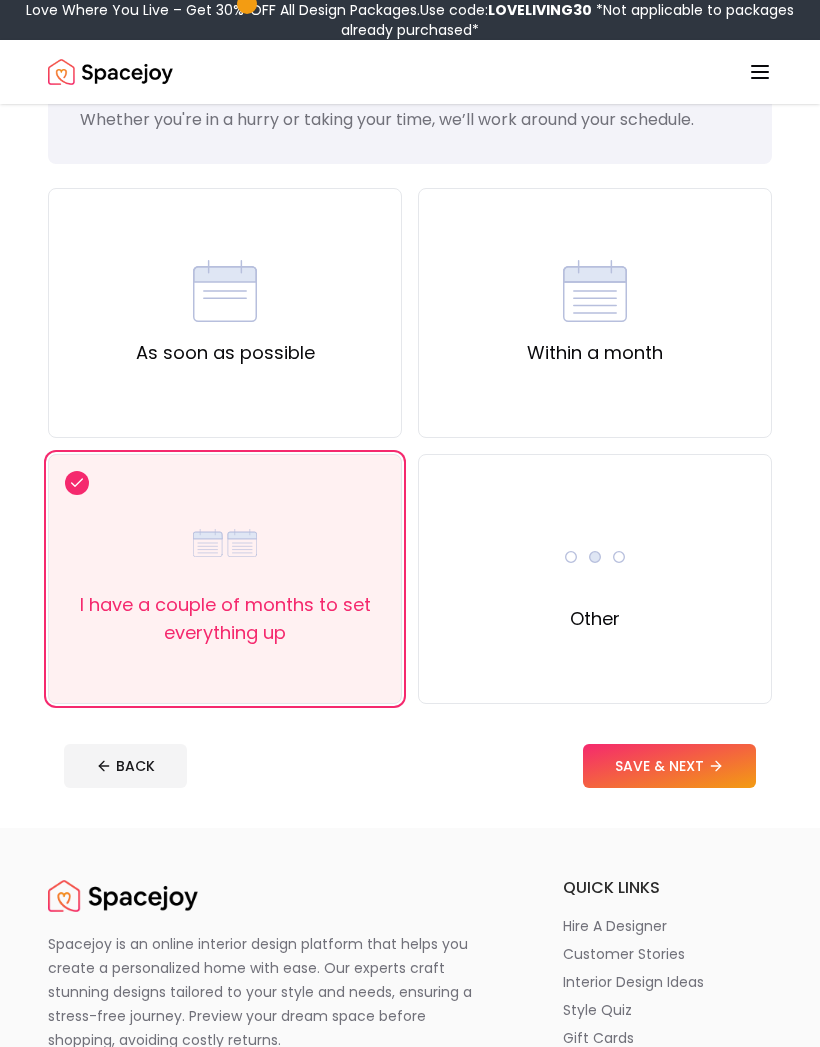 click on "SAVE & NEXT" at bounding box center [669, 766] 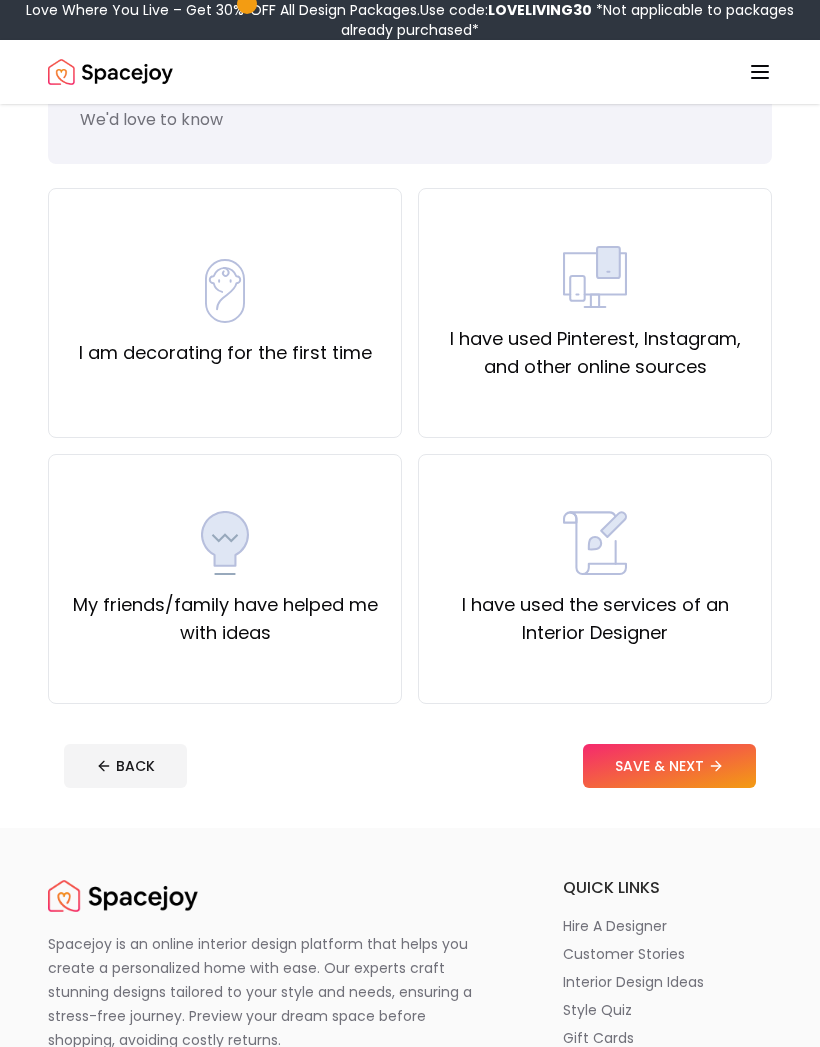 scroll, scrollTop: 87, scrollLeft: 0, axis: vertical 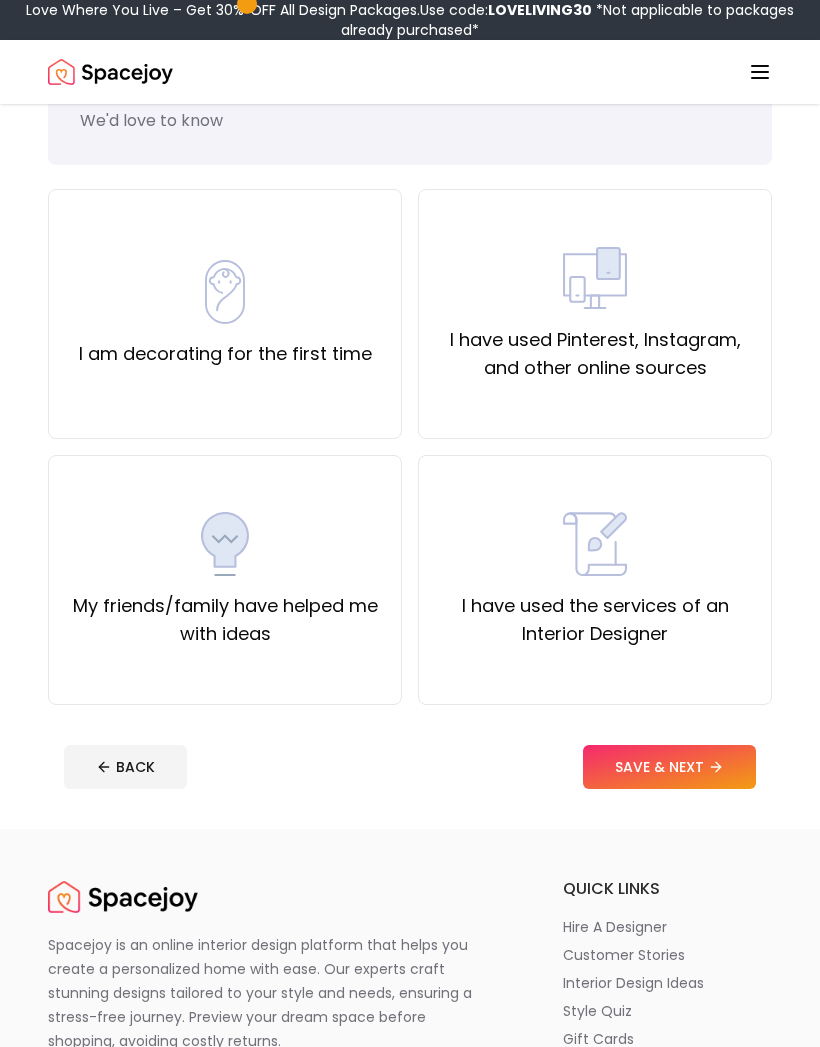 click on "SAVE & NEXT" at bounding box center [669, 767] 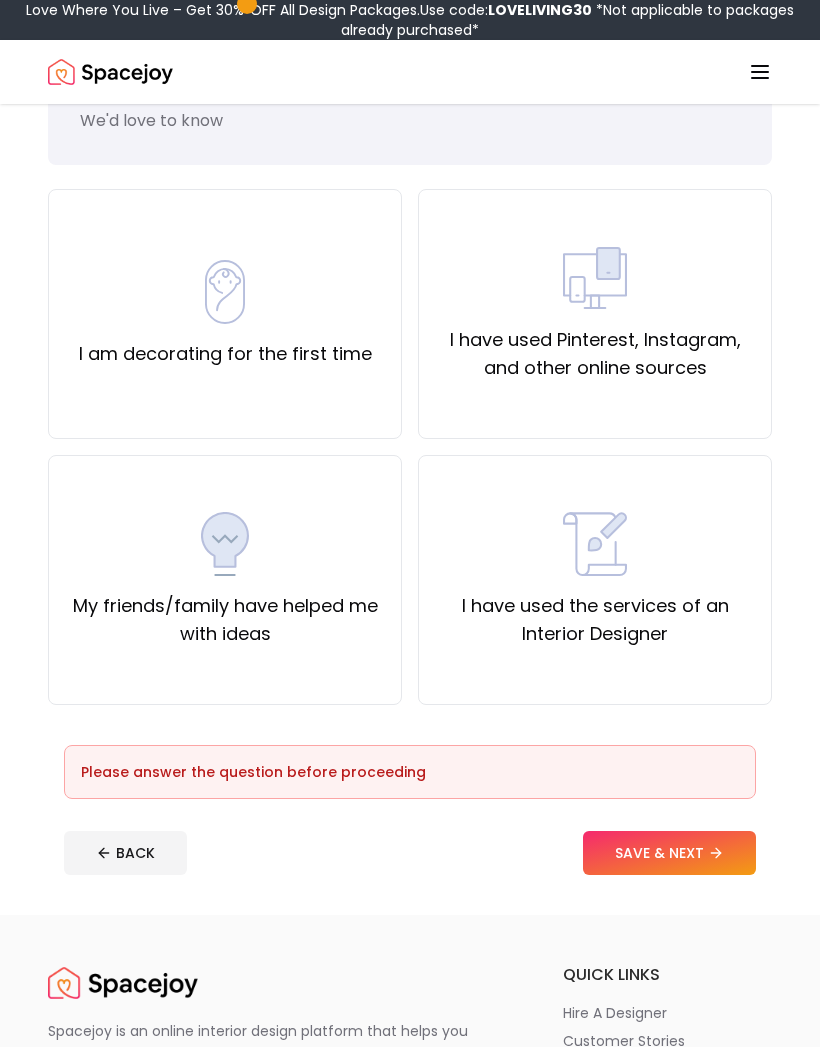 click on "I am decorating for the first time" at bounding box center (225, 314) 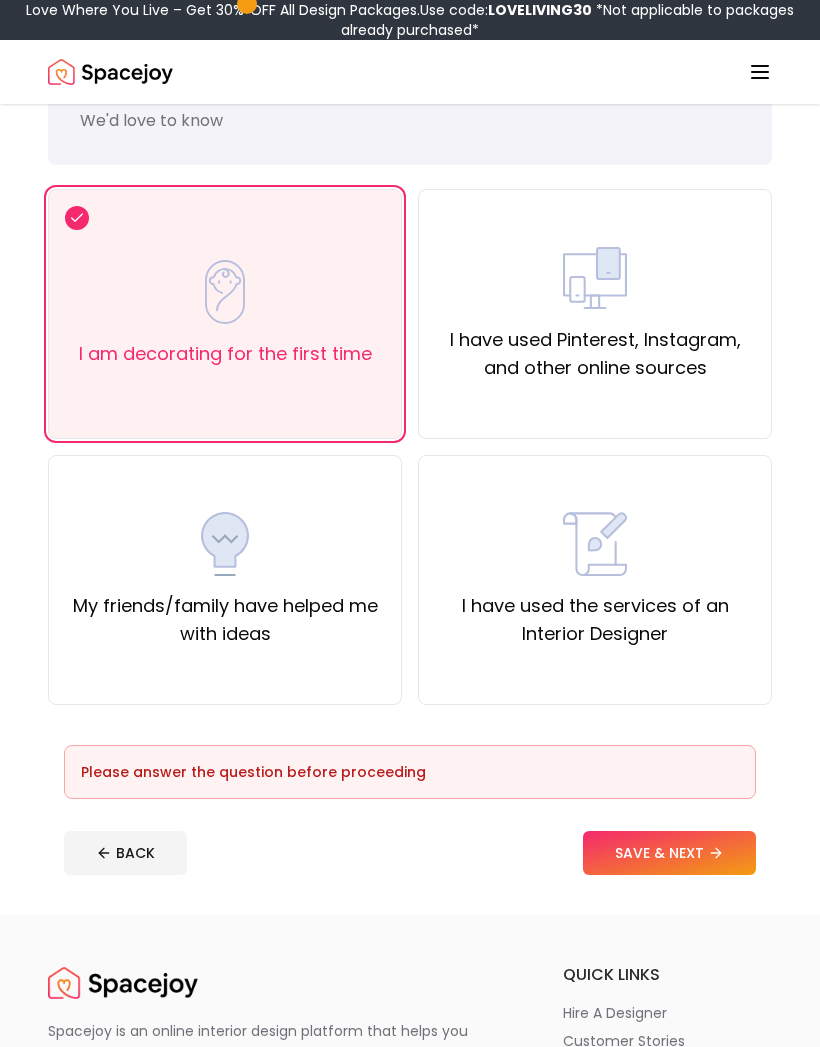 click on "SAVE & NEXT" at bounding box center [669, 853] 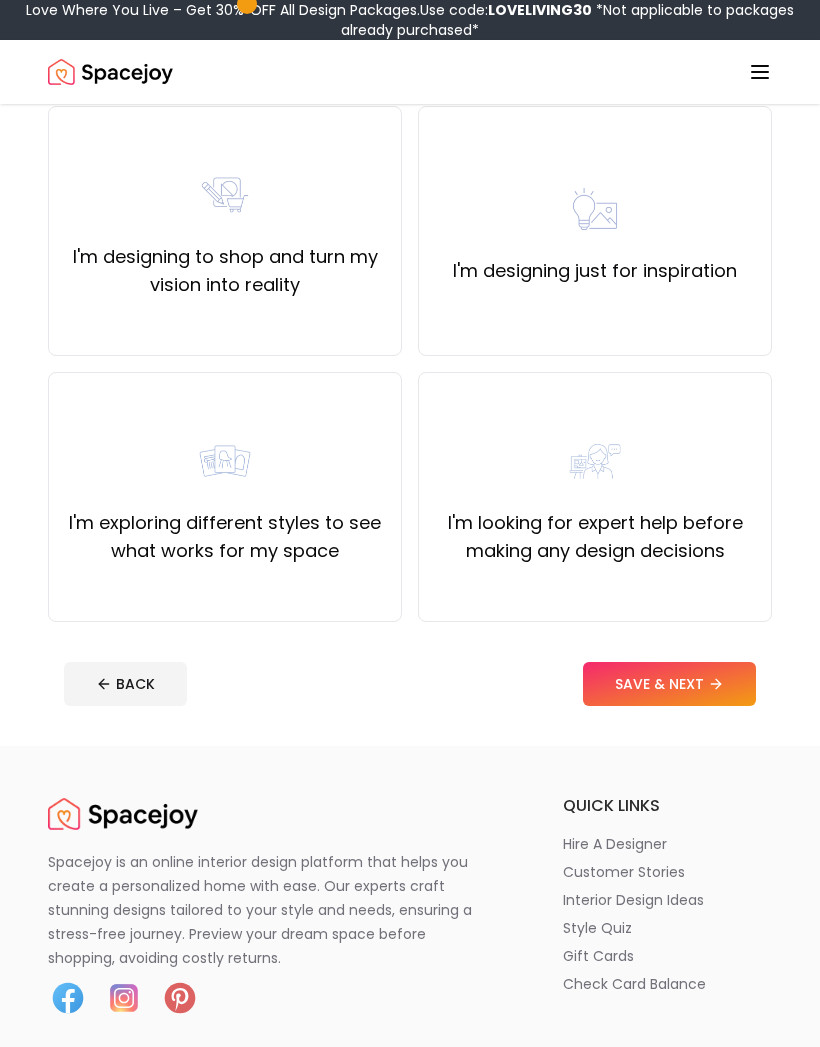 scroll, scrollTop: 230, scrollLeft: 0, axis: vertical 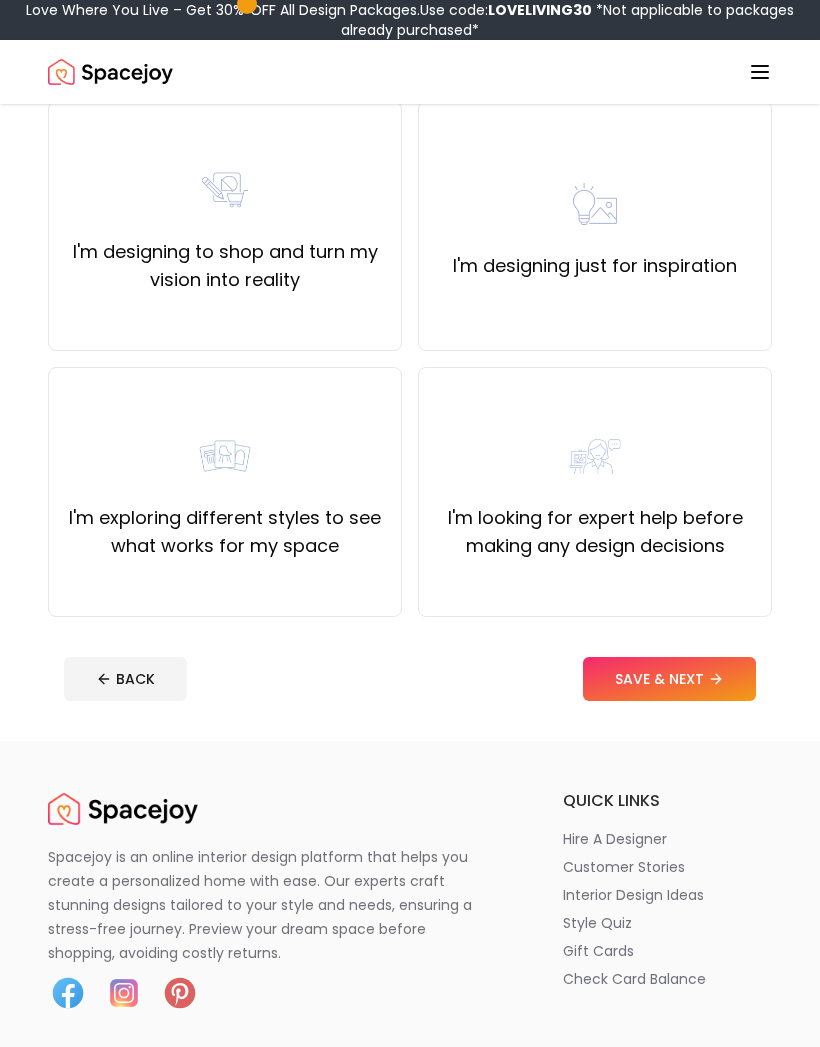 click on "SAVE & NEXT" at bounding box center [669, 680] 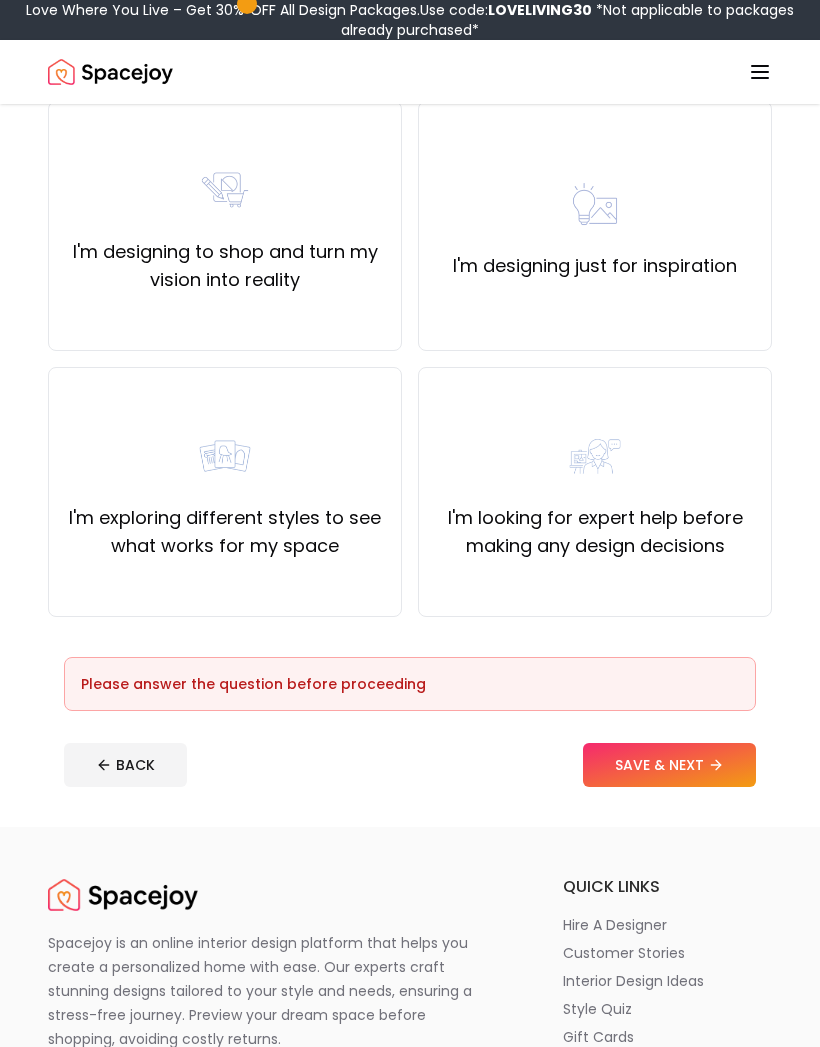 click on "I'm looking for expert help before making any design decisions" at bounding box center [595, 532] 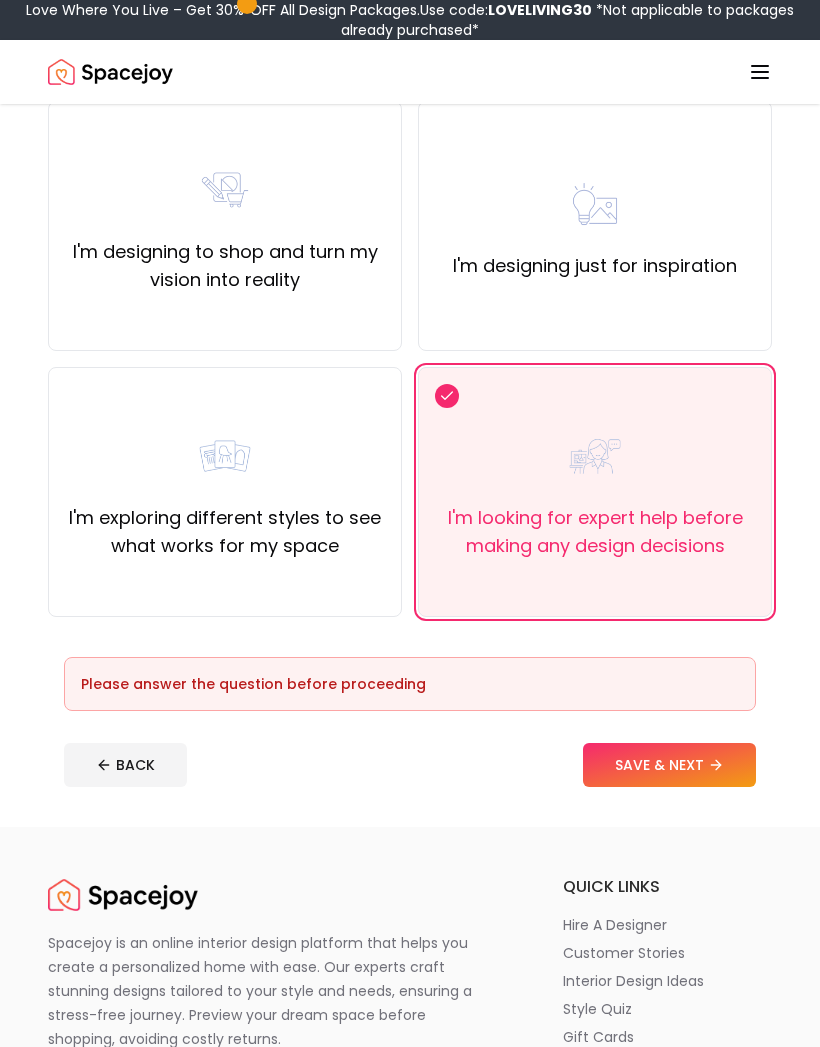 click on "SAVE & NEXT" at bounding box center (669, 765) 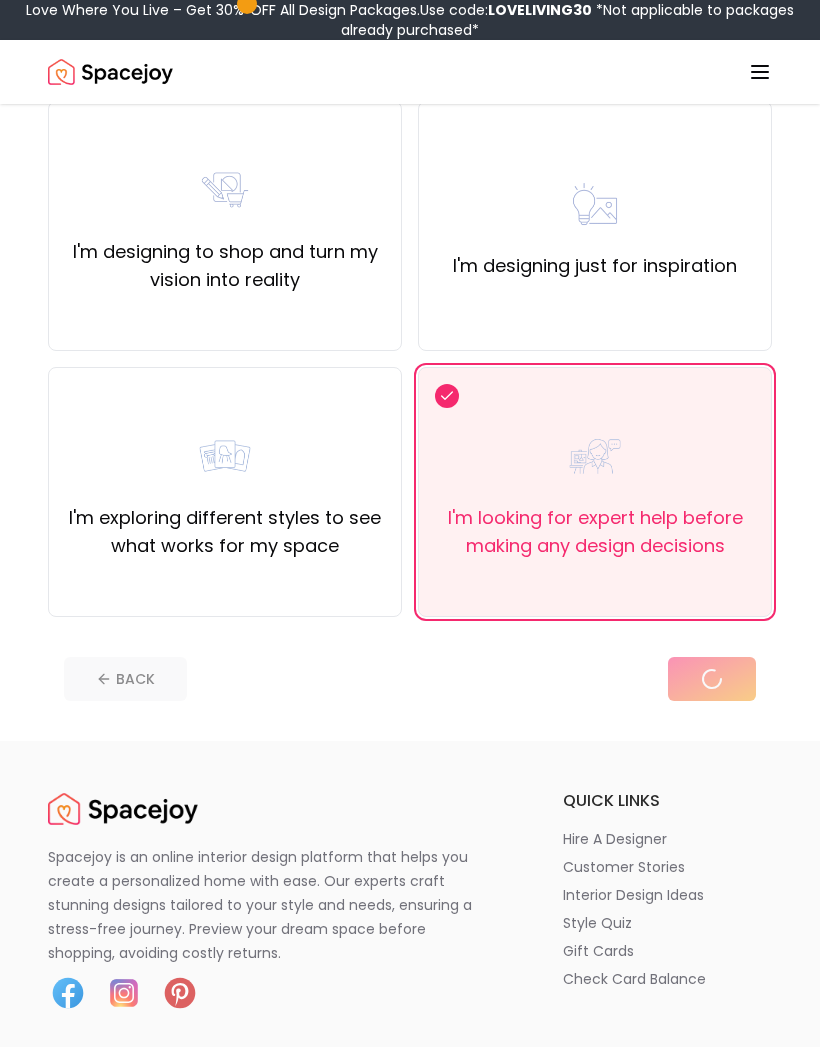 scroll, scrollTop: 0, scrollLeft: 0, axis: both 